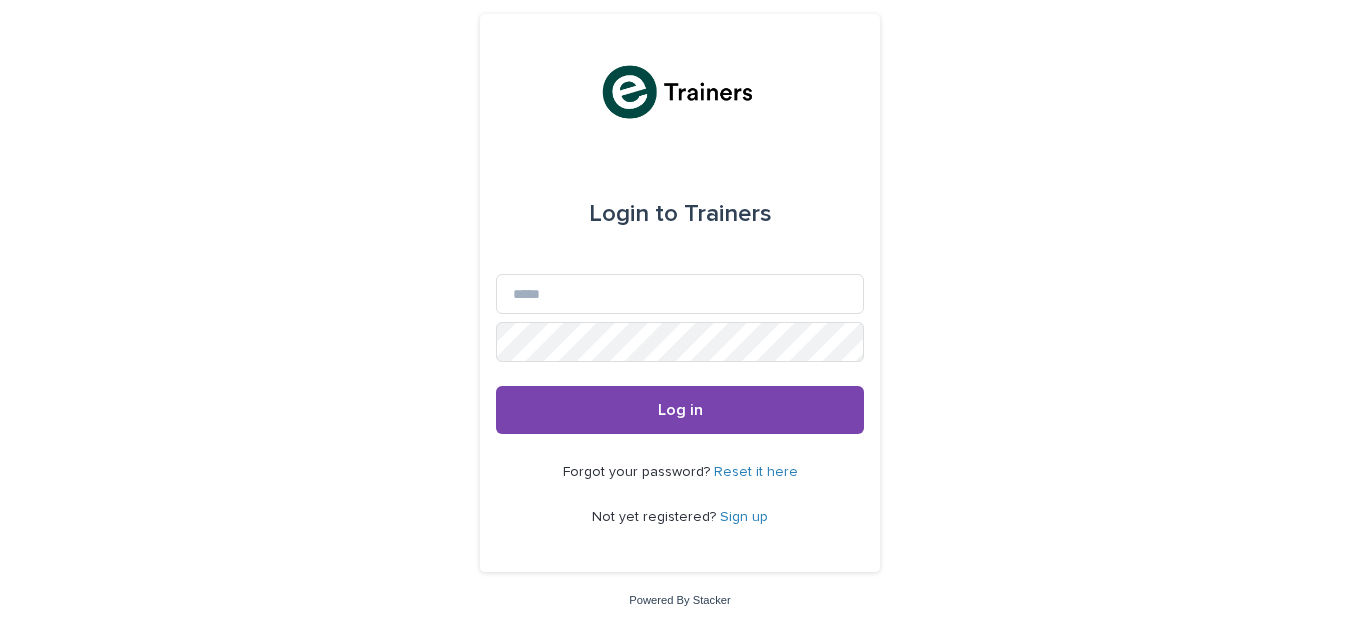 scroll, scrollTop: 0, scrollLeft: 0, axis: both 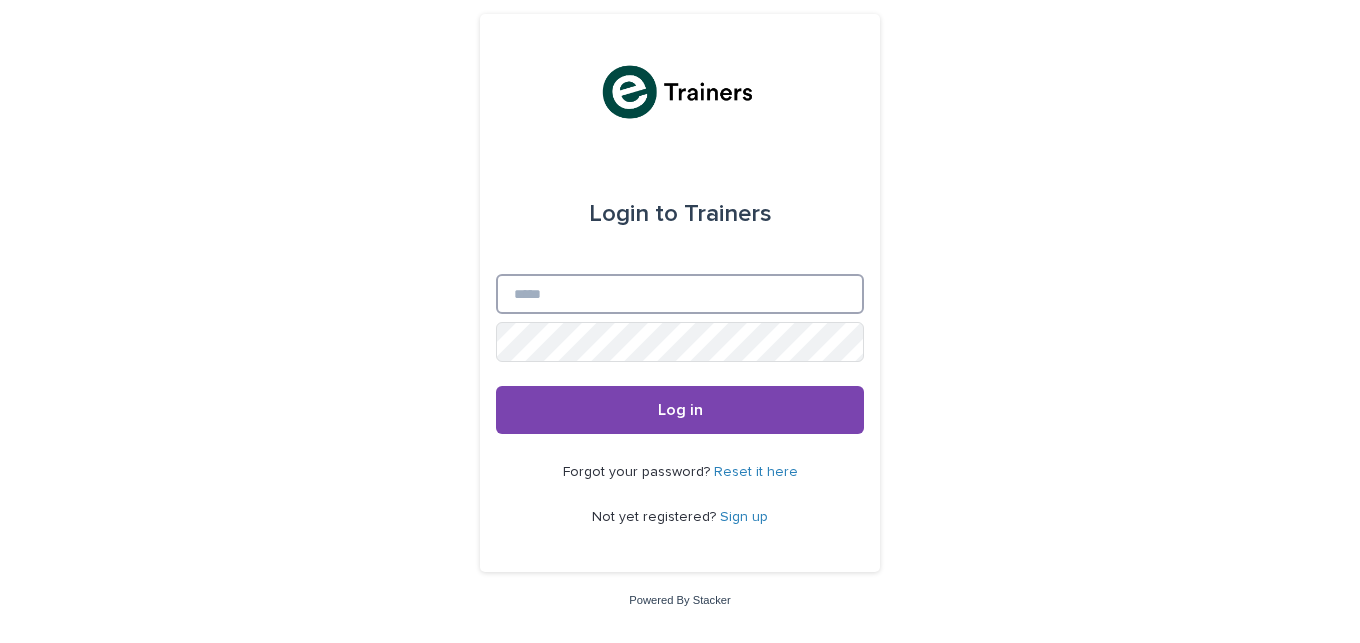 click on "Email" at bounding box center (680, 294) 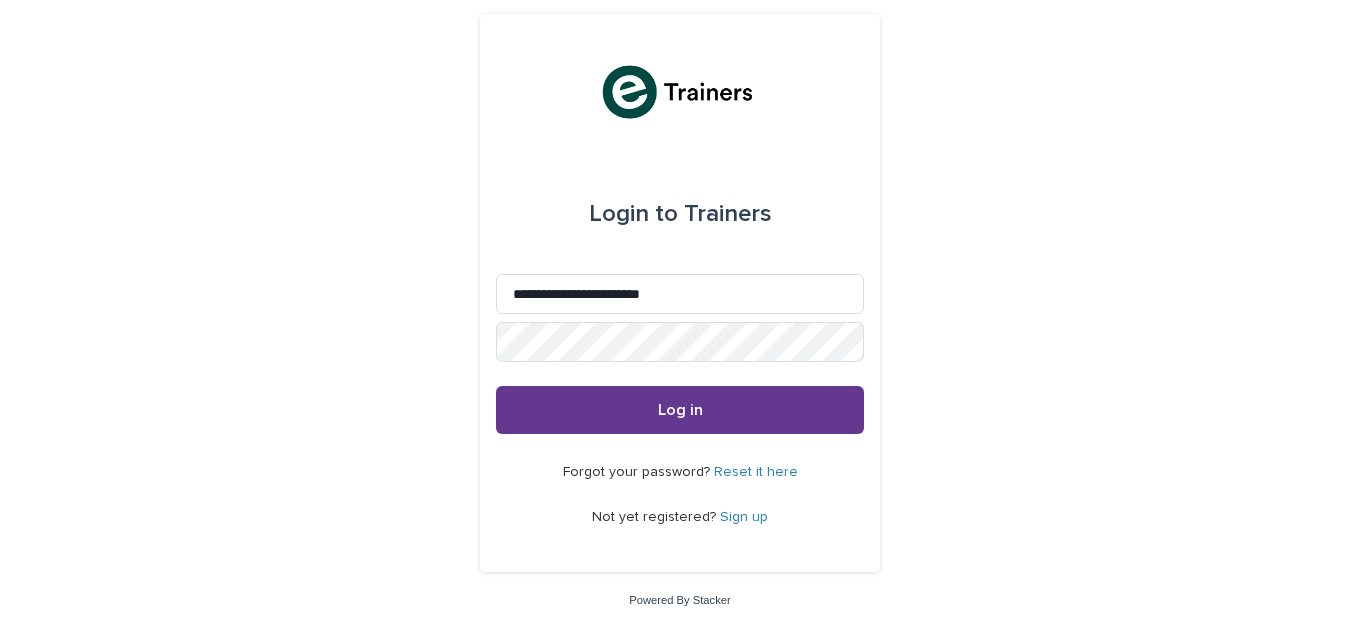 click on "Log in" at bounding box center (680, 410) 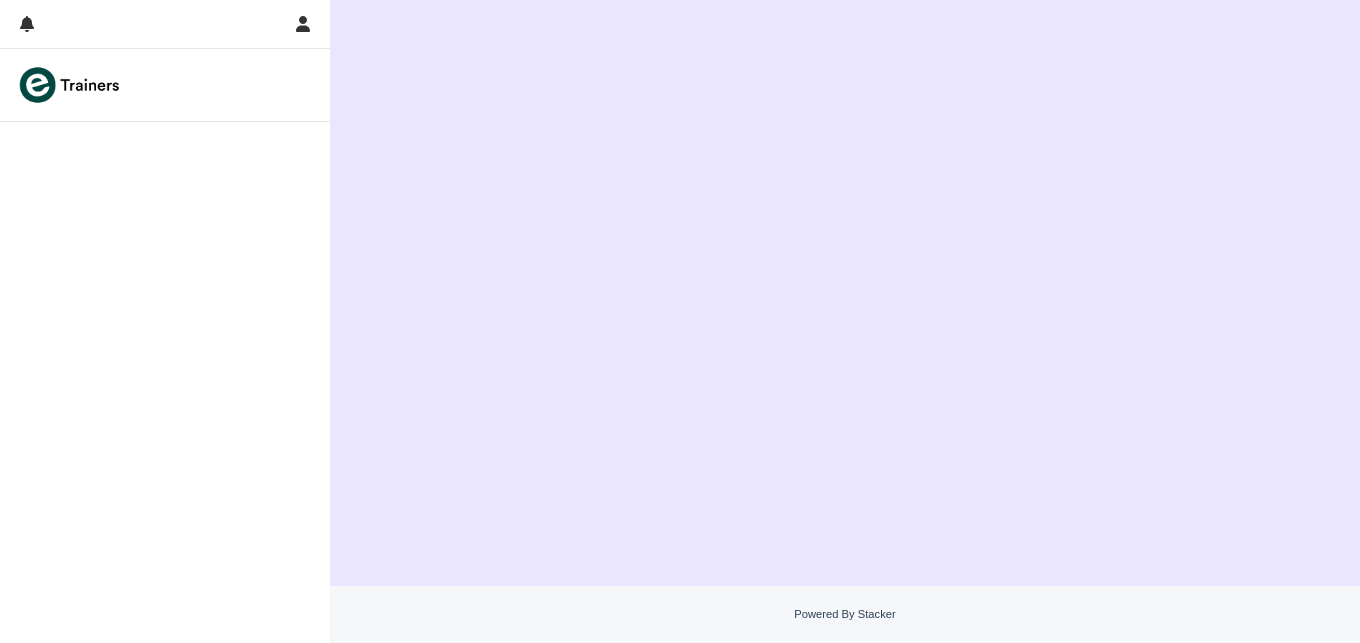 scroll, scrollTop: 0, scrollLeft: 0, axis: both 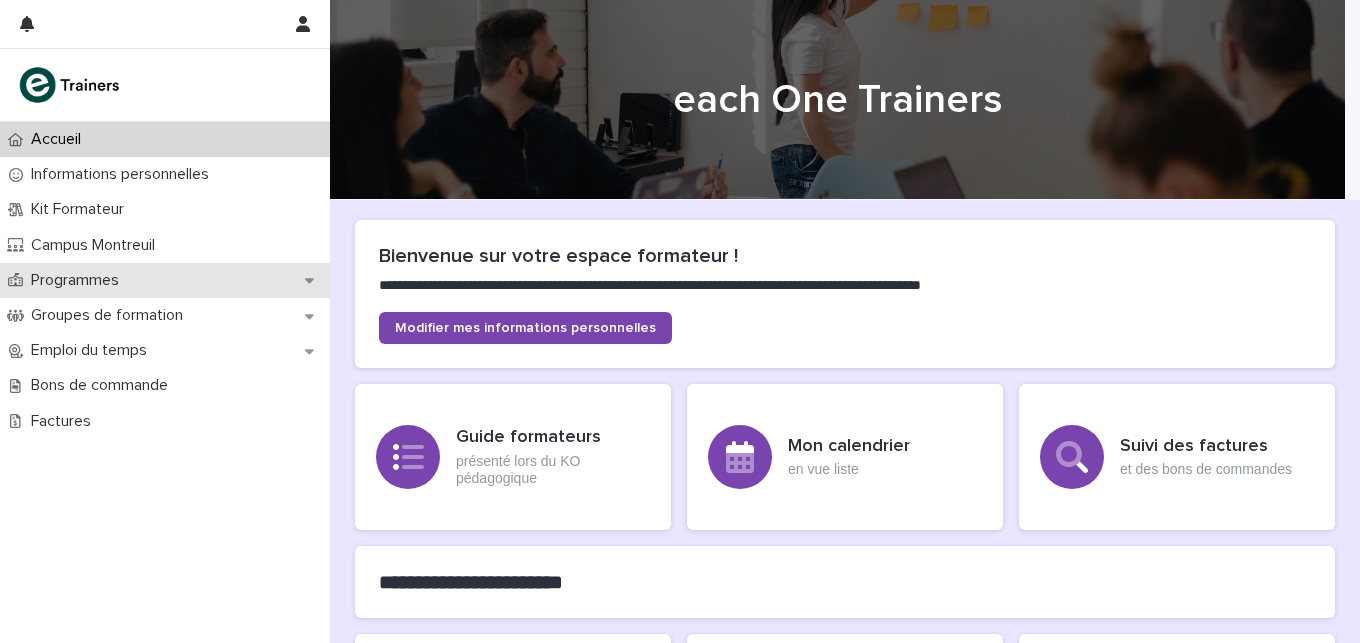 click on "Programmes" at bounding box center [79, 280] 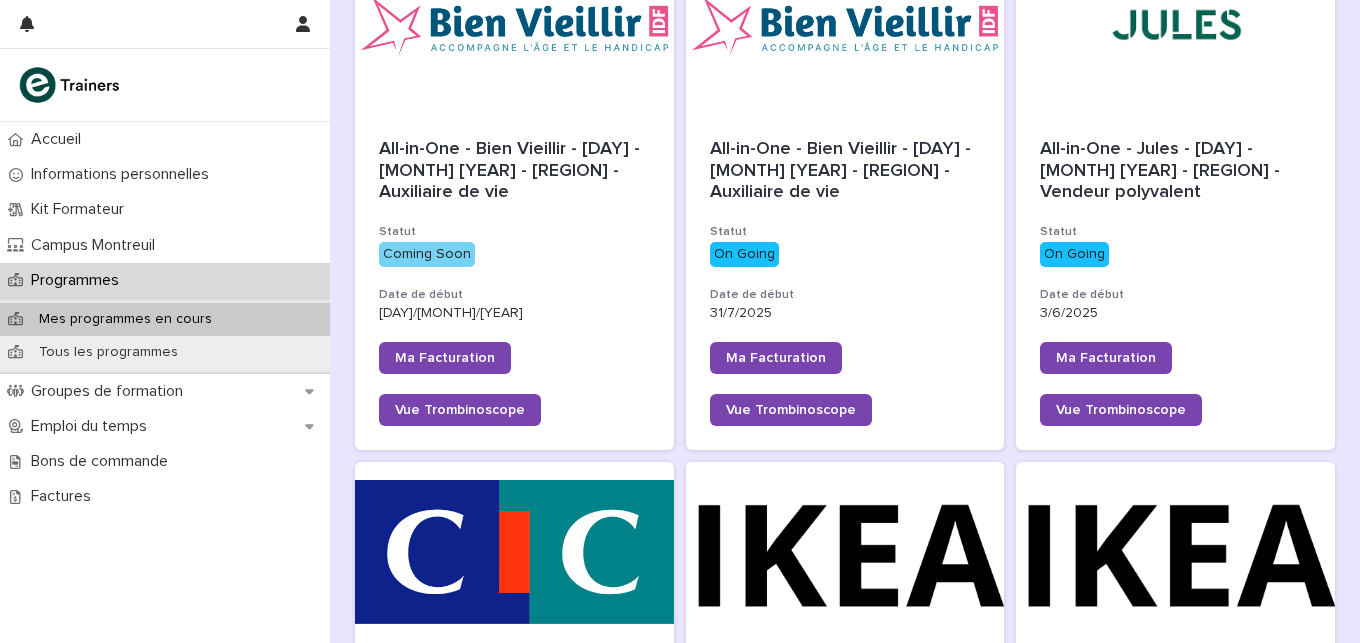 scroll, scrollTop: 344, scrollLeft: 0, axis: vertical 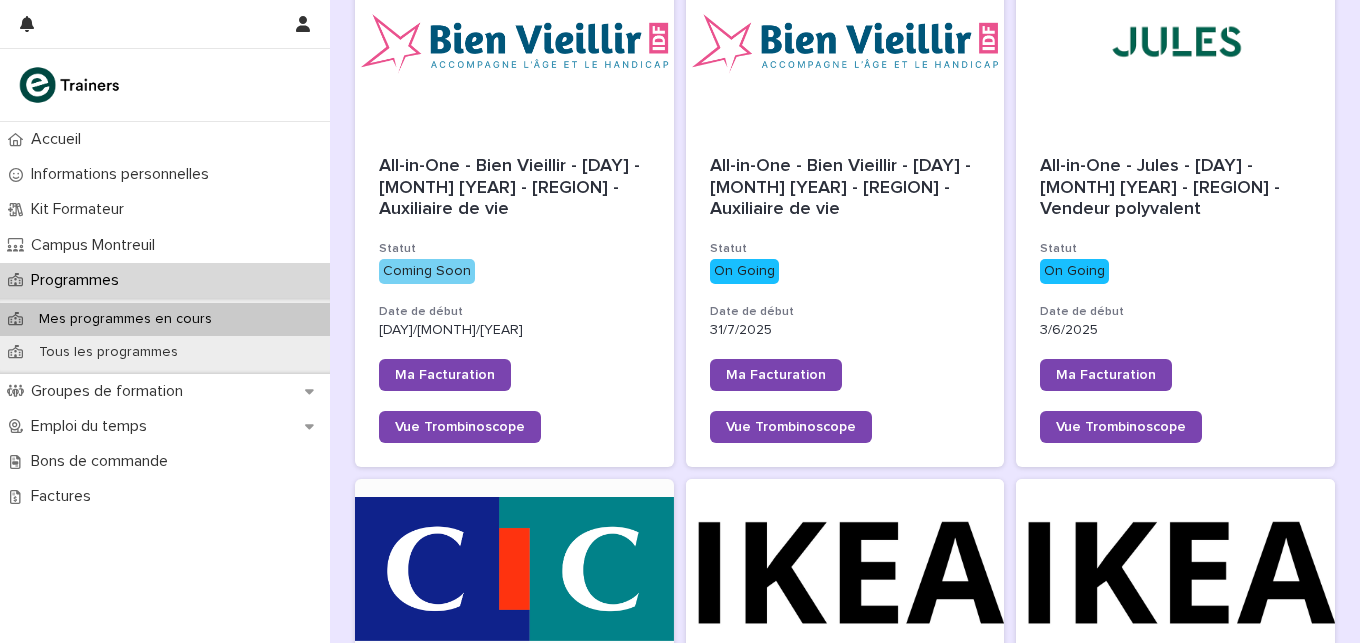 click at bounding box center (514, 569) 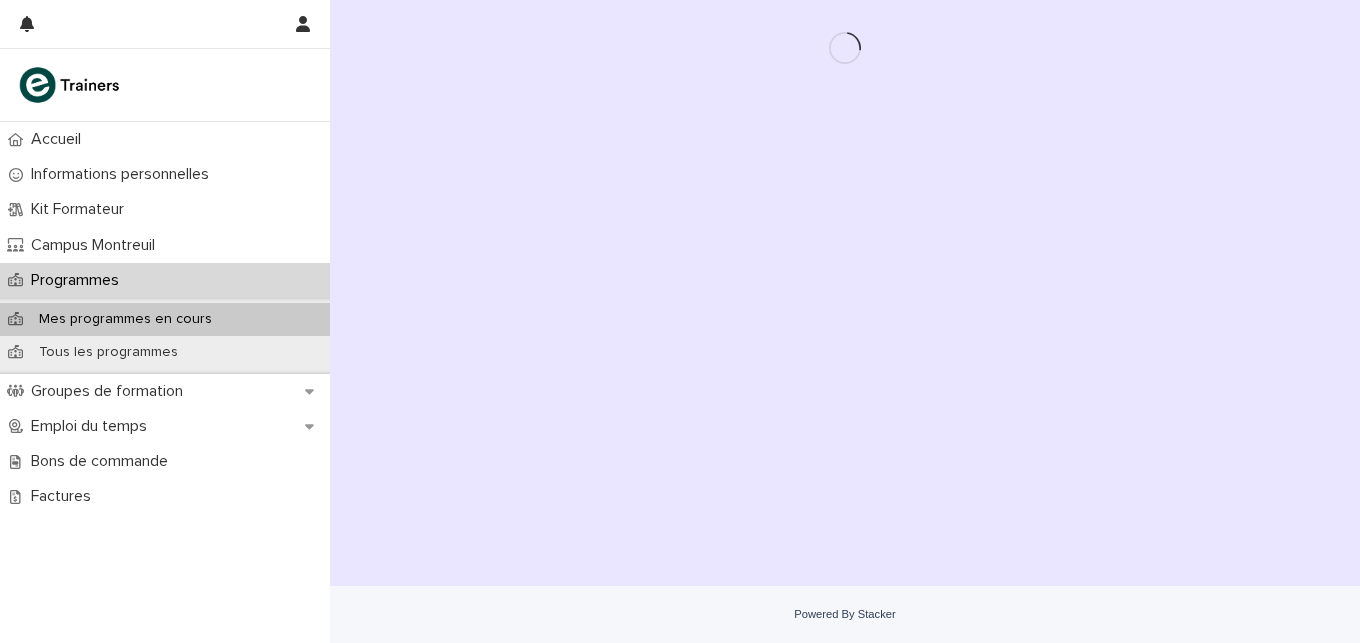scroll, scrollTop: 0, scrollLeft: 0, axis: both 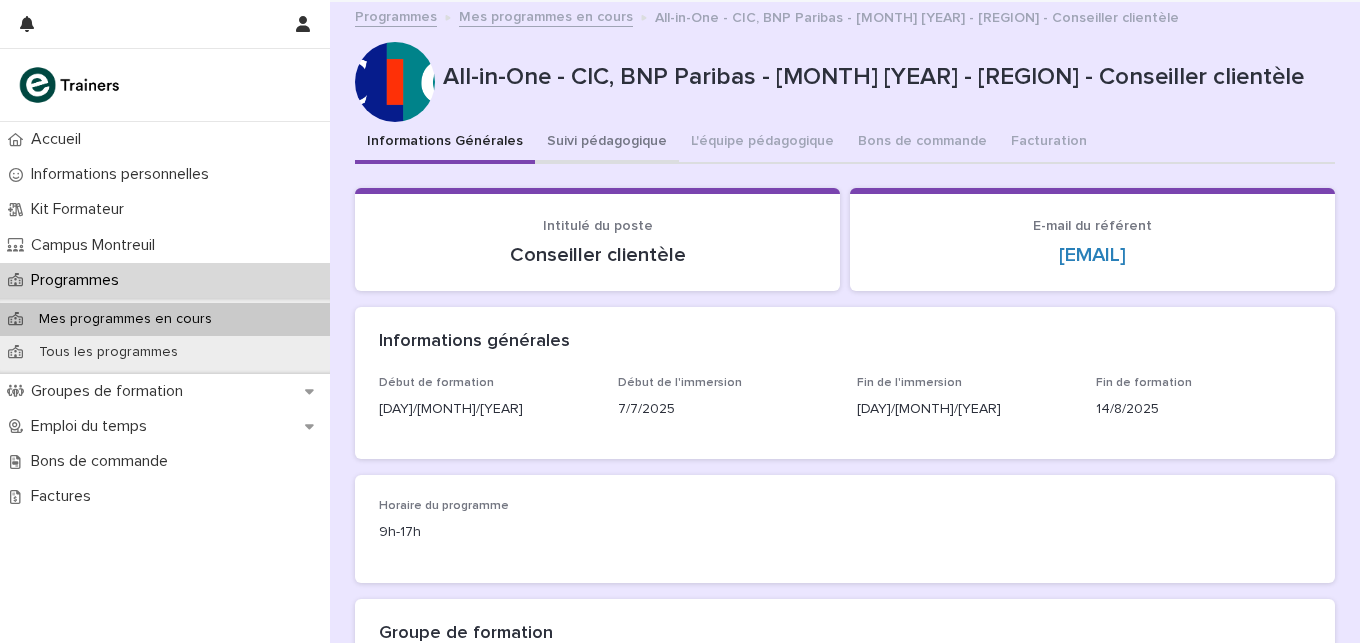 click on "Suivi pédagogique" at bounding box center [607, 143] 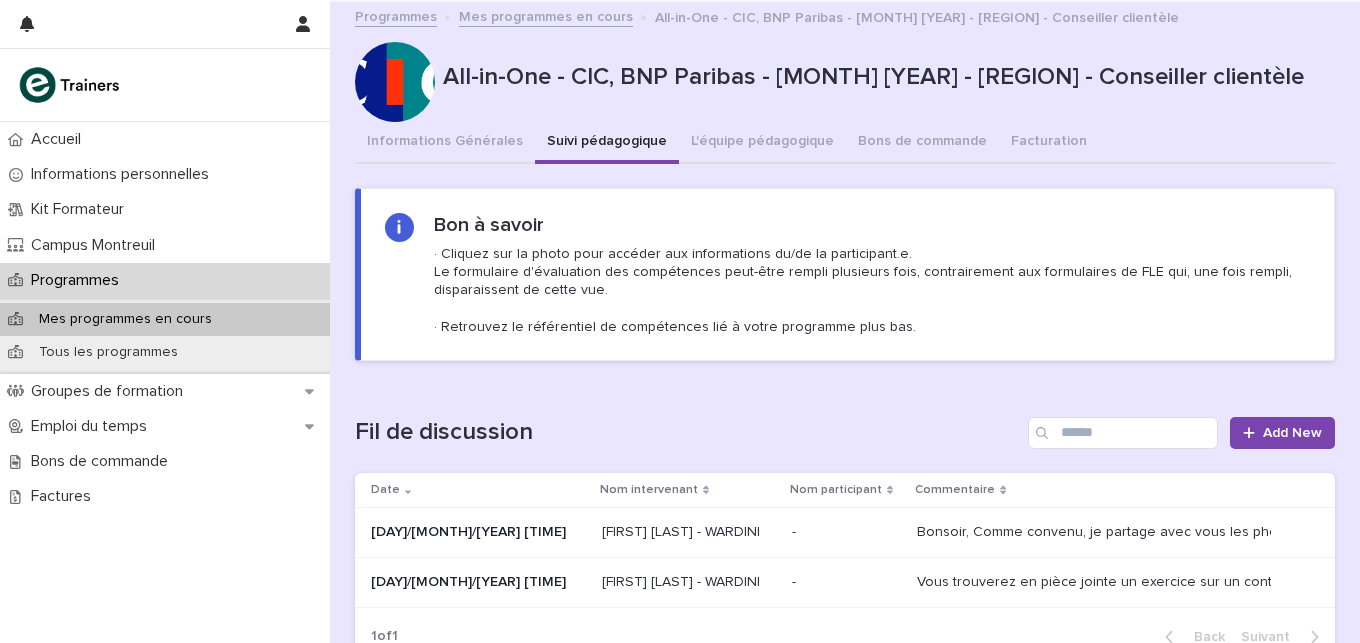 click on "Bonsoir,
Comme convenu, je partage avec vous les photos prises aujourd'hui lors de la visite au Louvre.
Je vous souhaite un excellent week-end !
Rita" at bounding box center (1094, 530) 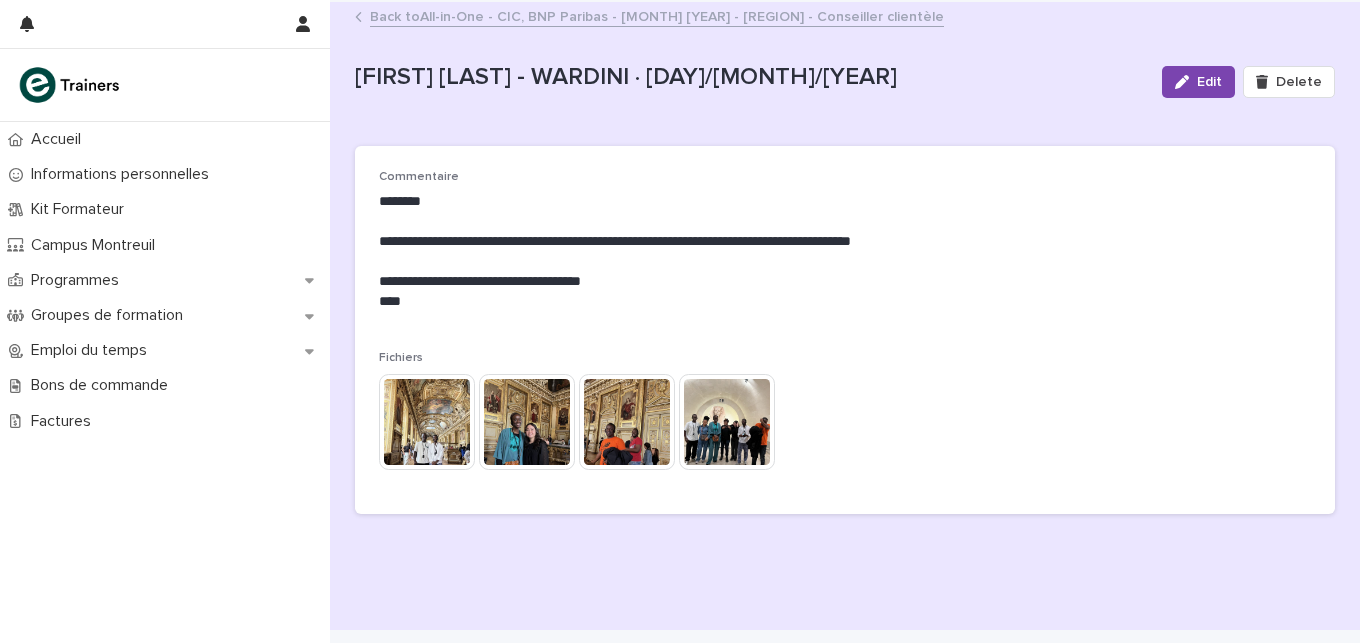 click at bounding box center [427, 422] 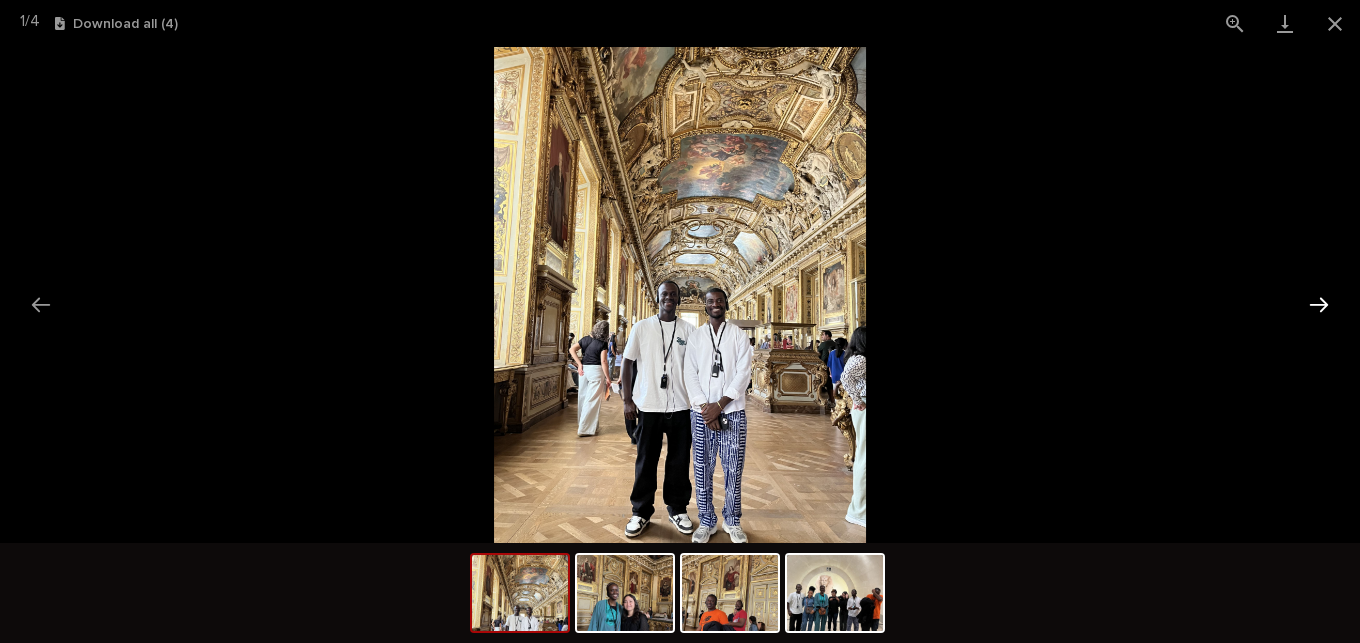 click at bounding box center (1319, 304) 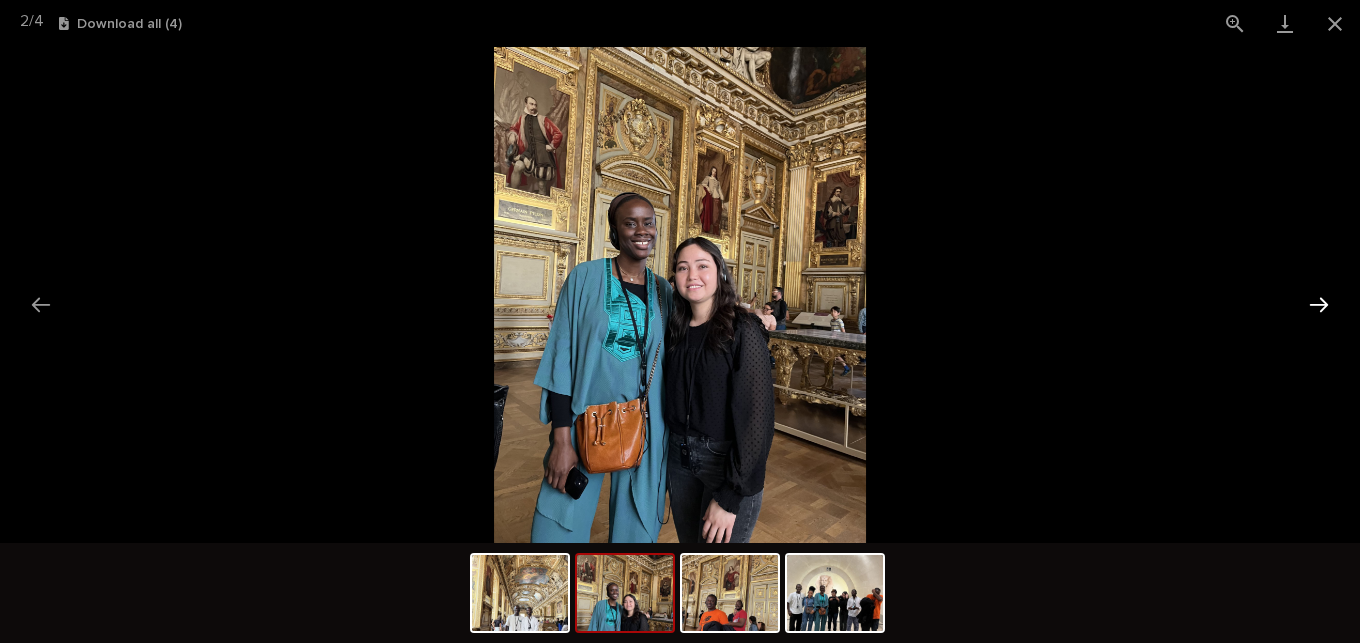 click at bounding box center (1319, 304) 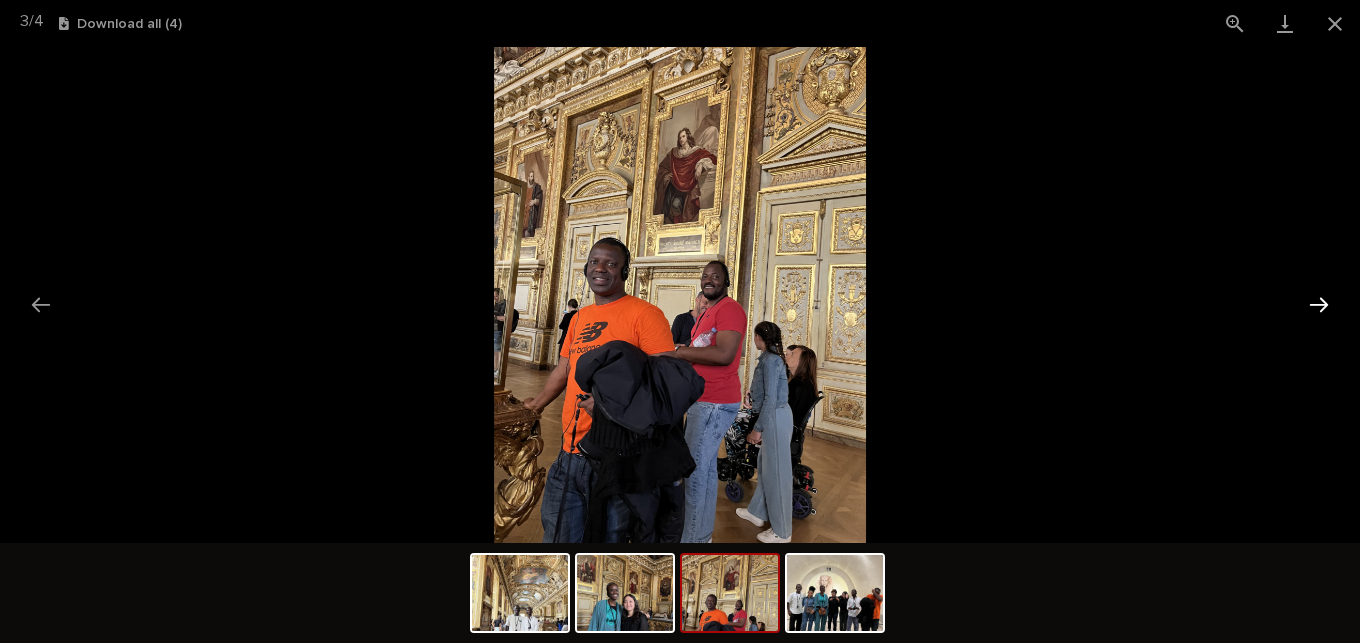 click at bounding box center [1319, 304] 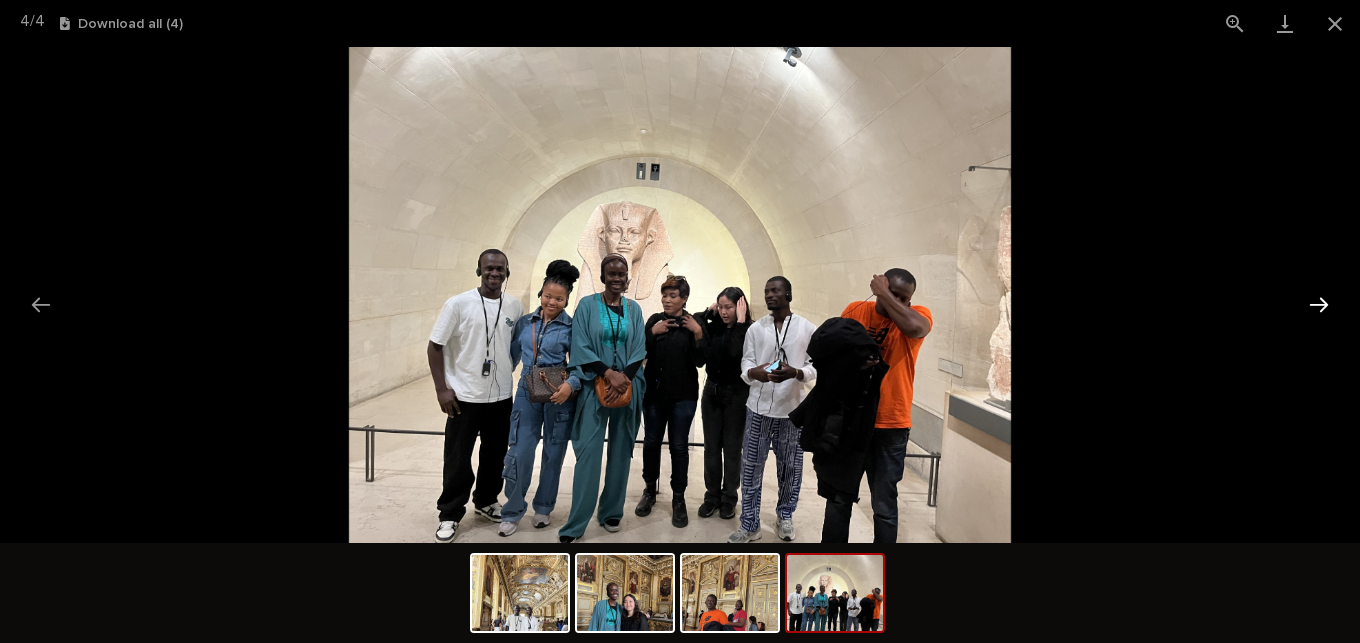 click at bounding box center [1319, 304] 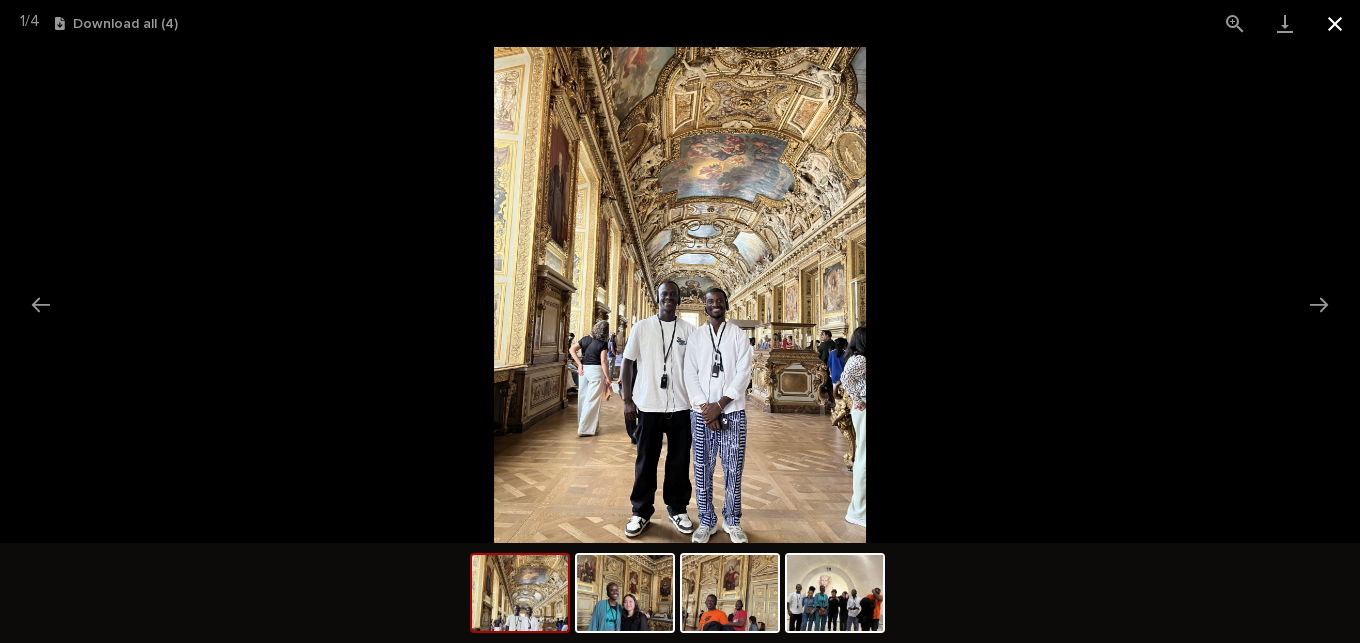 click at bounding box center [1335, 23] 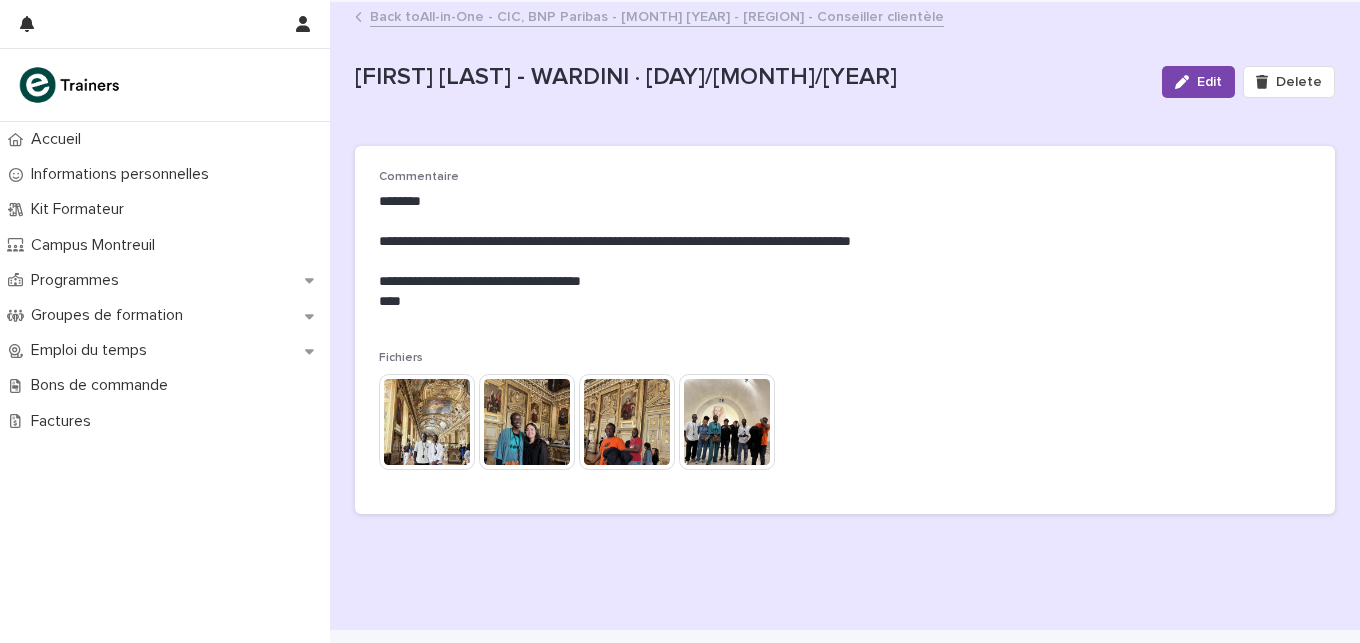 click on "Back to  All-in-One - CIC, BNP Paribas - Mai 2025 - Île-de-France - Conseiller clientèle" at bounding box center [657, 15] 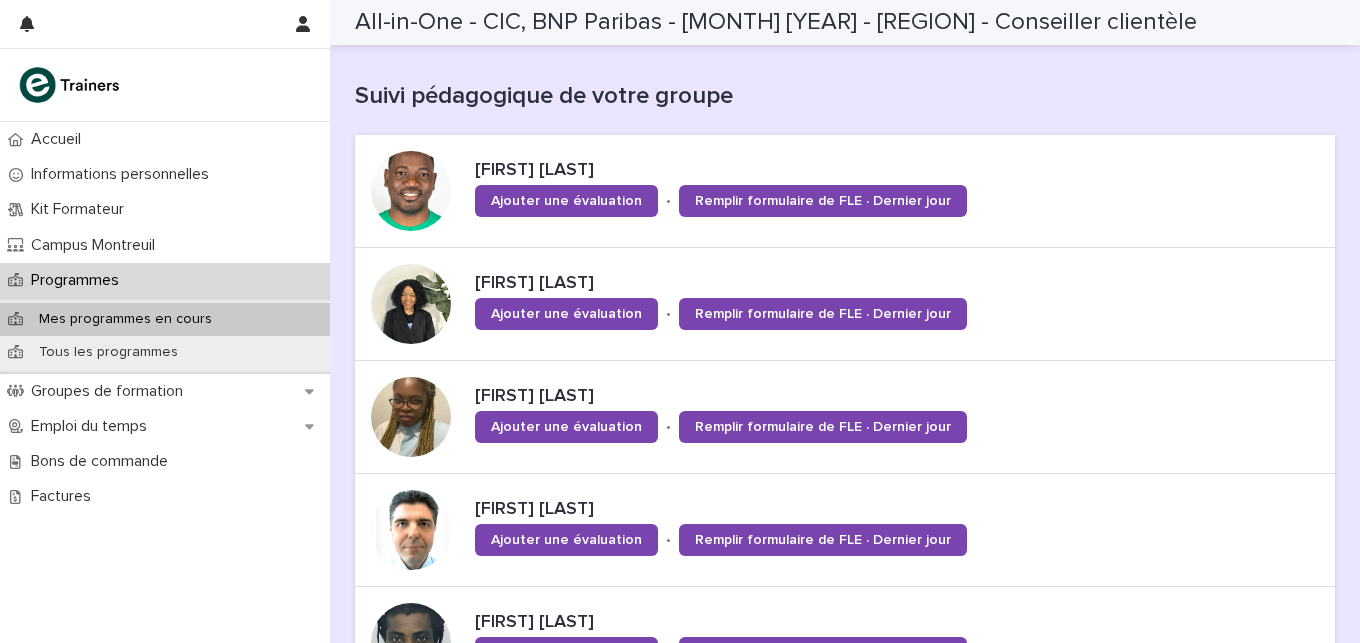 scroll, scrollTop: 640, scrollLeft: 0, axis: vertical 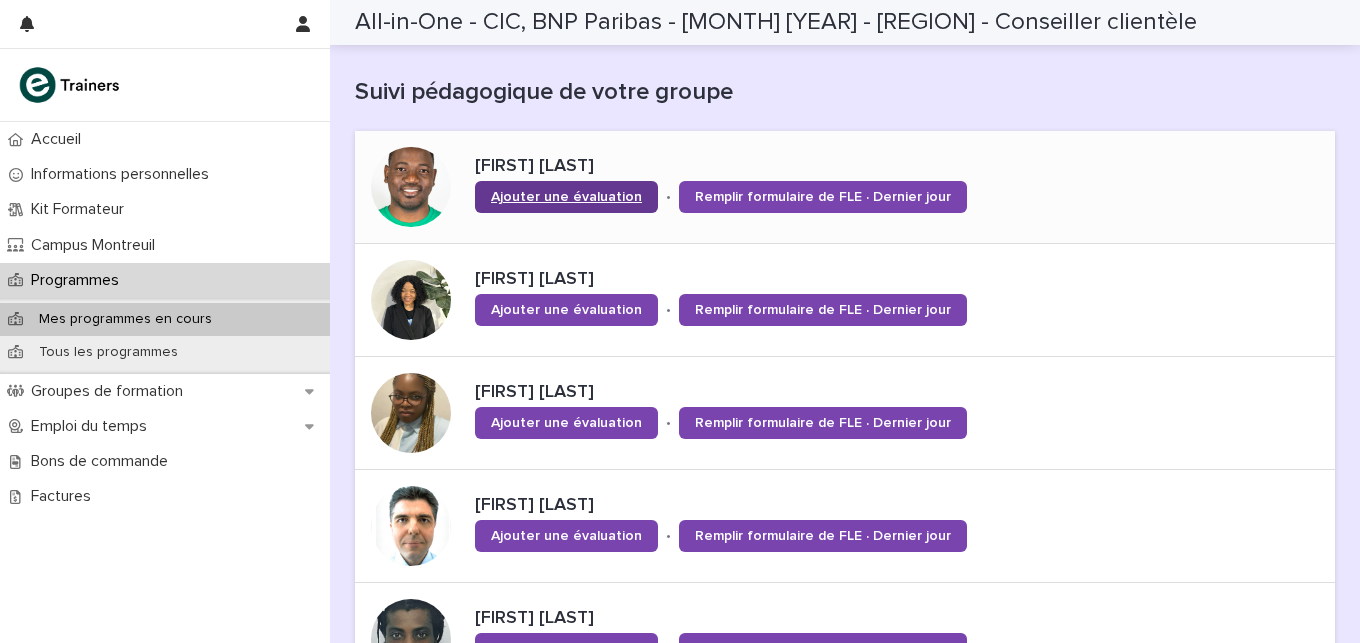 click on "Ajouter une évaluation" at bounding box center [566, 197] 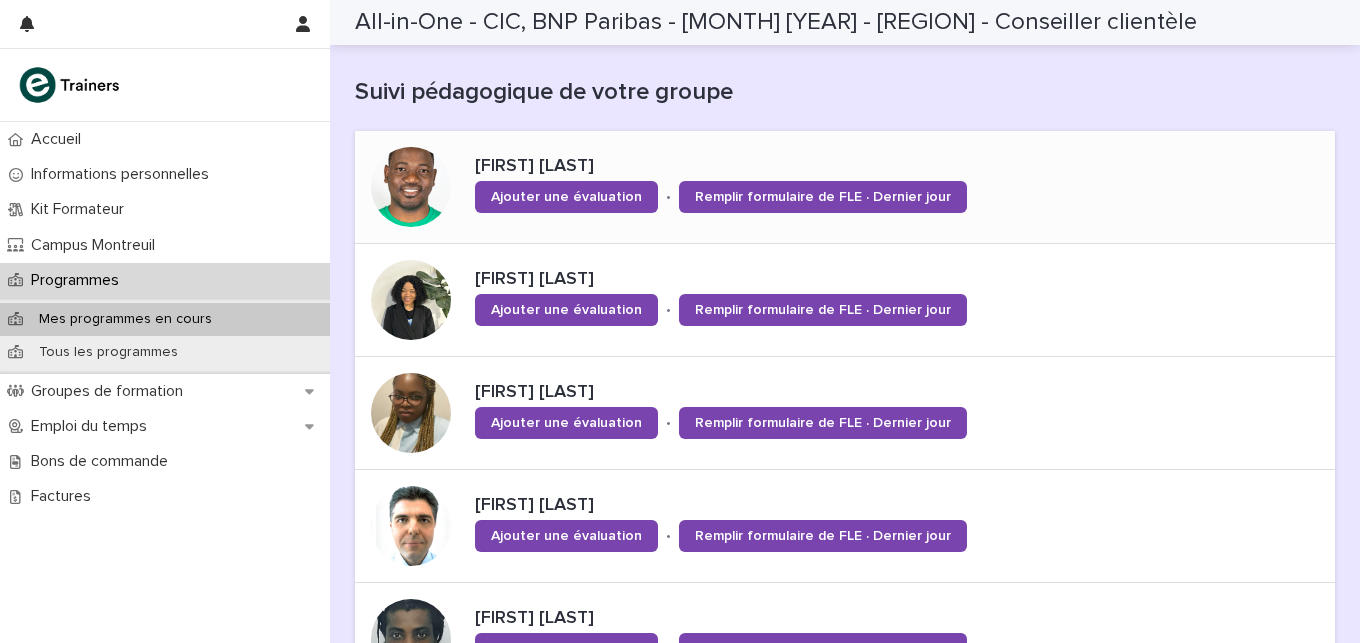 click on "Ajouter une évaluation" at bounding box center (566, 310) 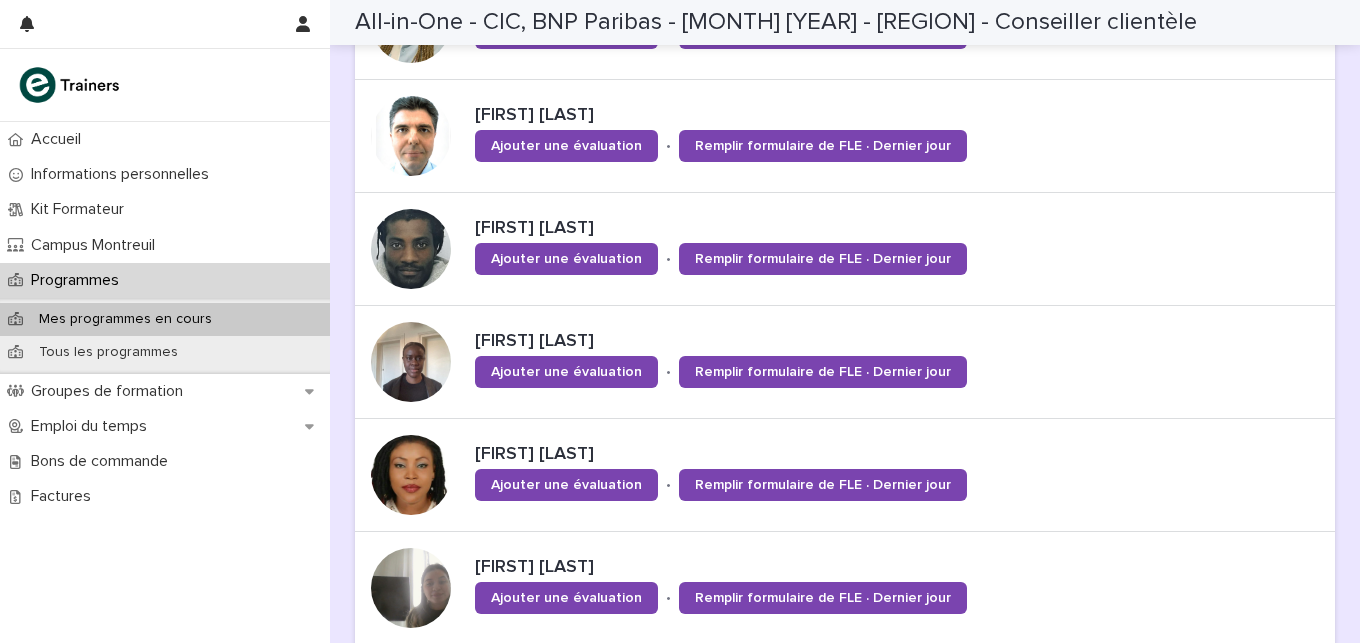 scroll, scrollTop: 1037, scrollLeft: 0, axis: vertical 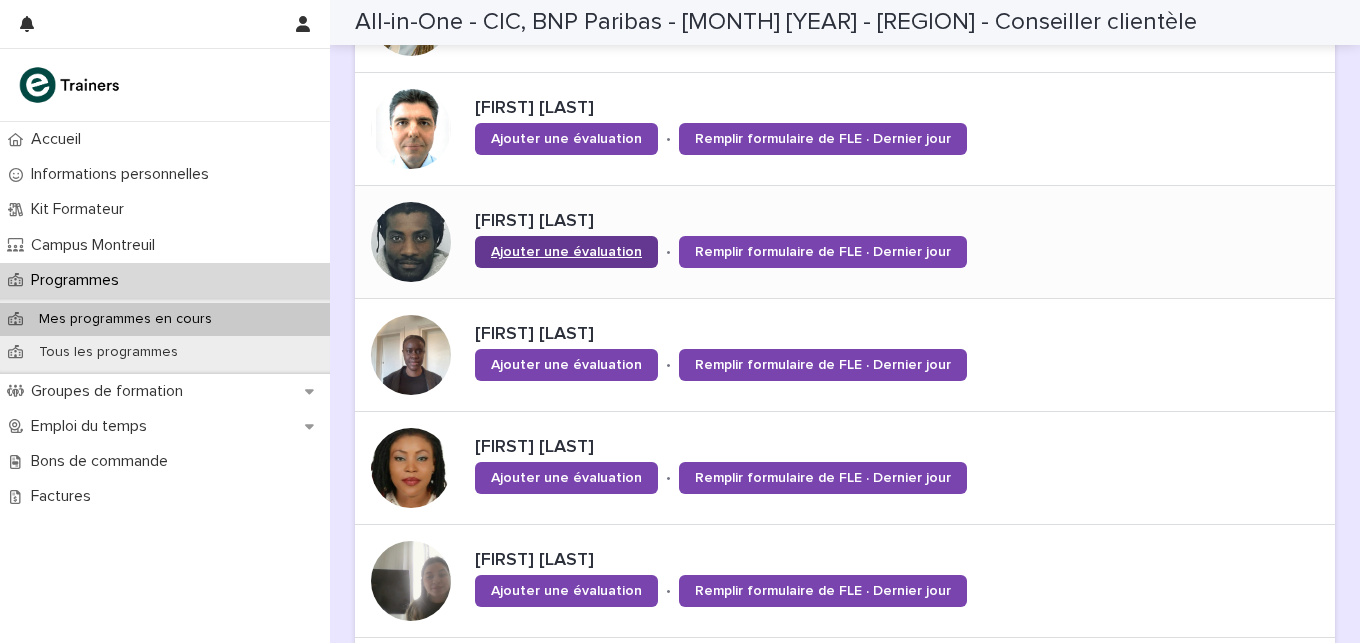 click on "Ajouter une évaluation" at bounding box center (566, 252) 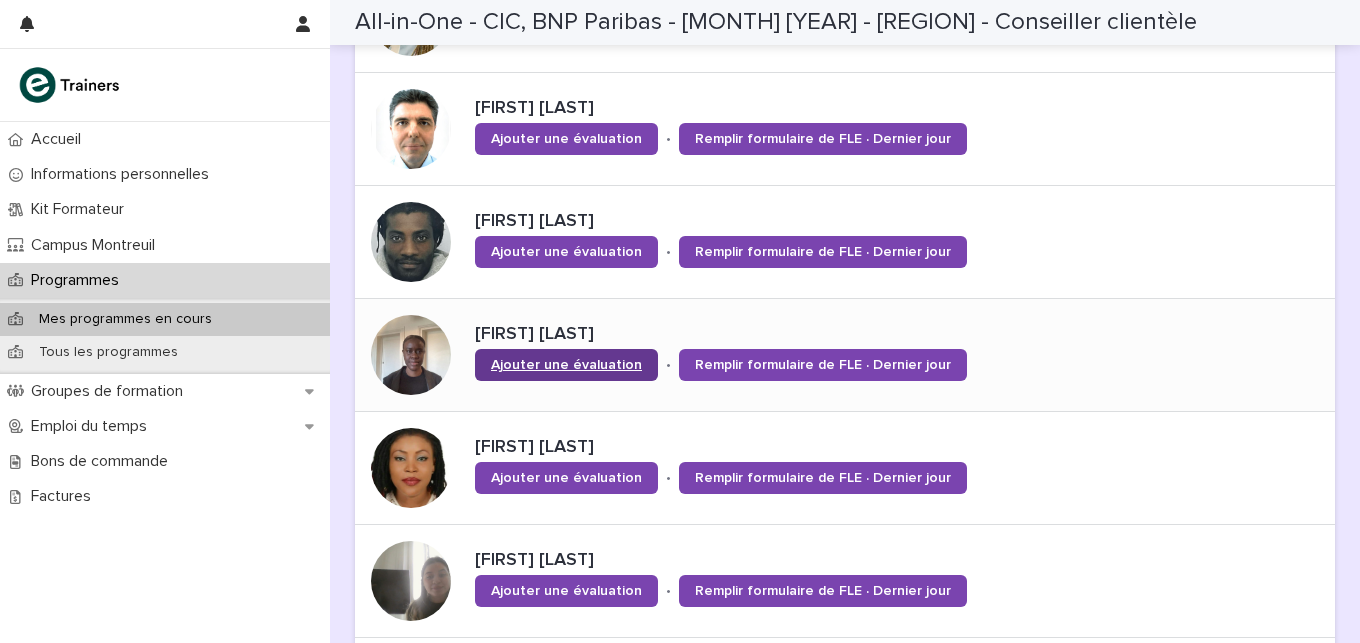 click on "Ajouter une évaluation" at bounding box center [566, 365] 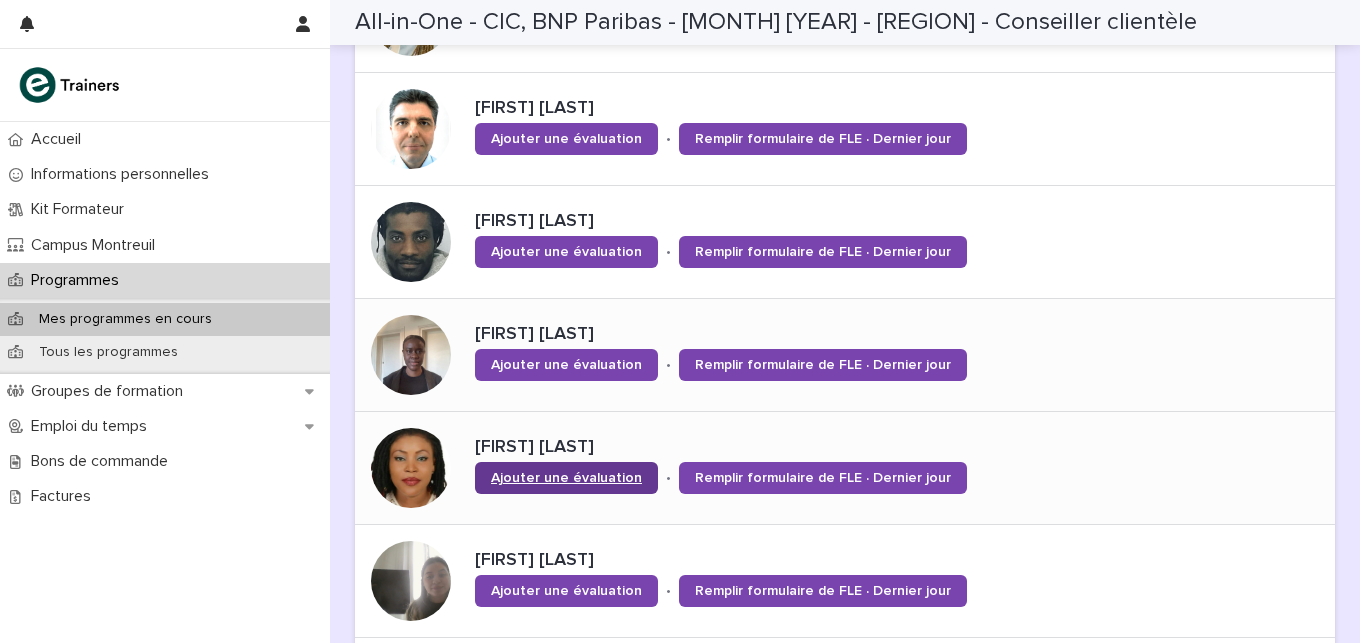 click on "Ajouter une évaluation" at bounding box center [566, 478] 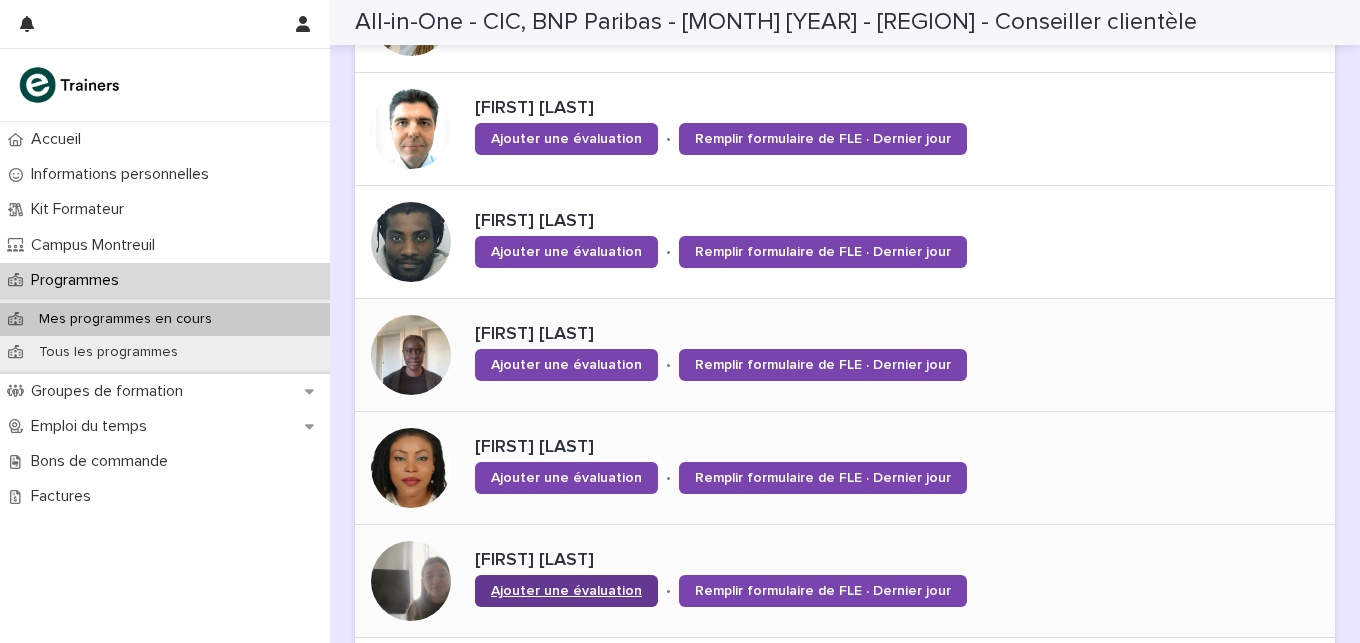 click on "Ajouter une évaluation" at bounding box center [566, 591] 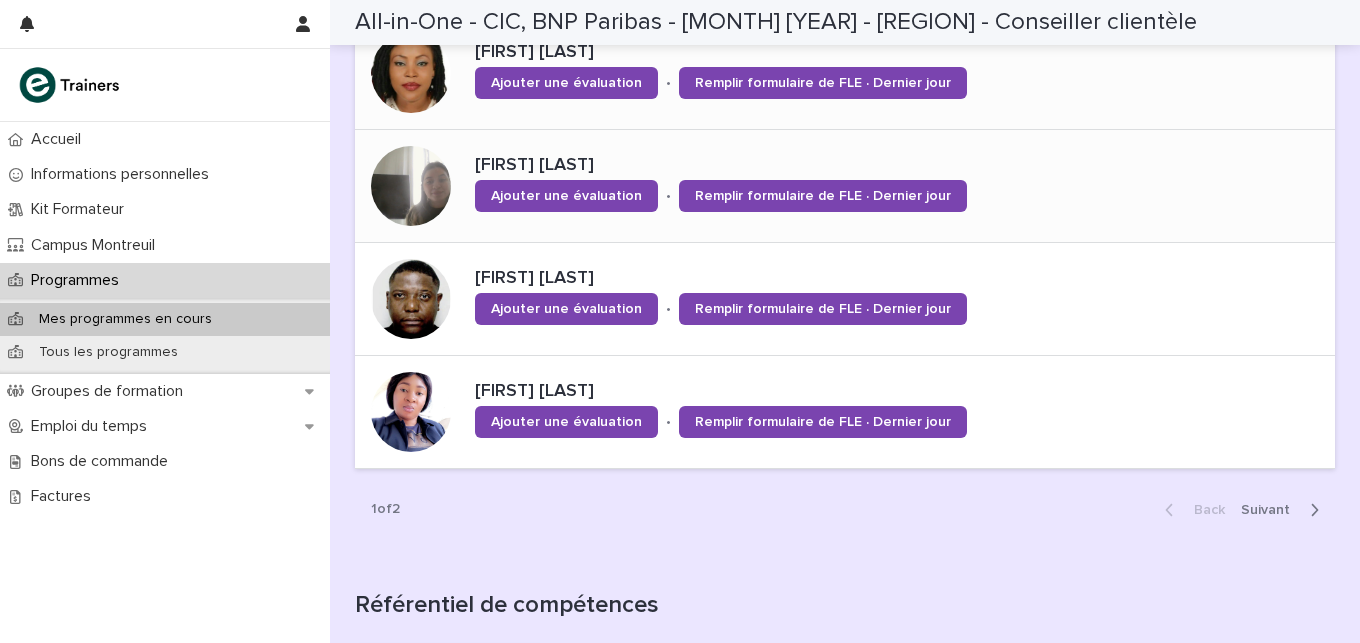scroll, scrollTop: 1456, scrollLeft: 0, axis: vertical 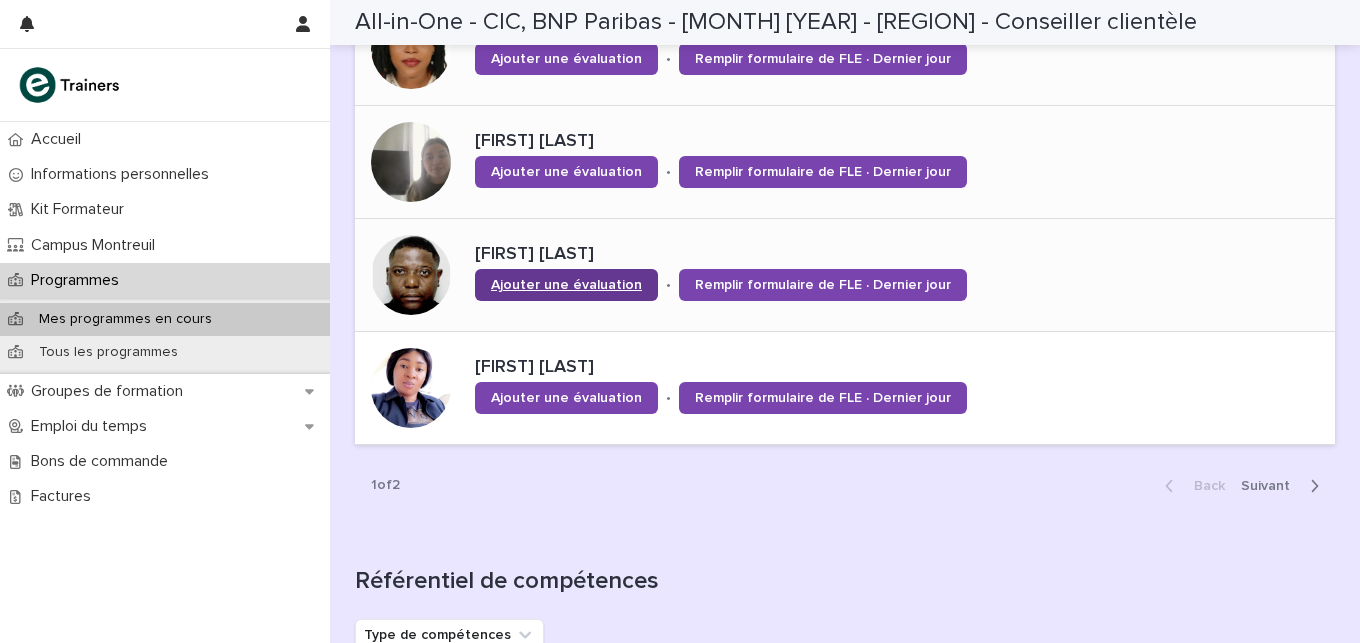 click on "Ajouter une évaluation" at bounding box center [566, 285] 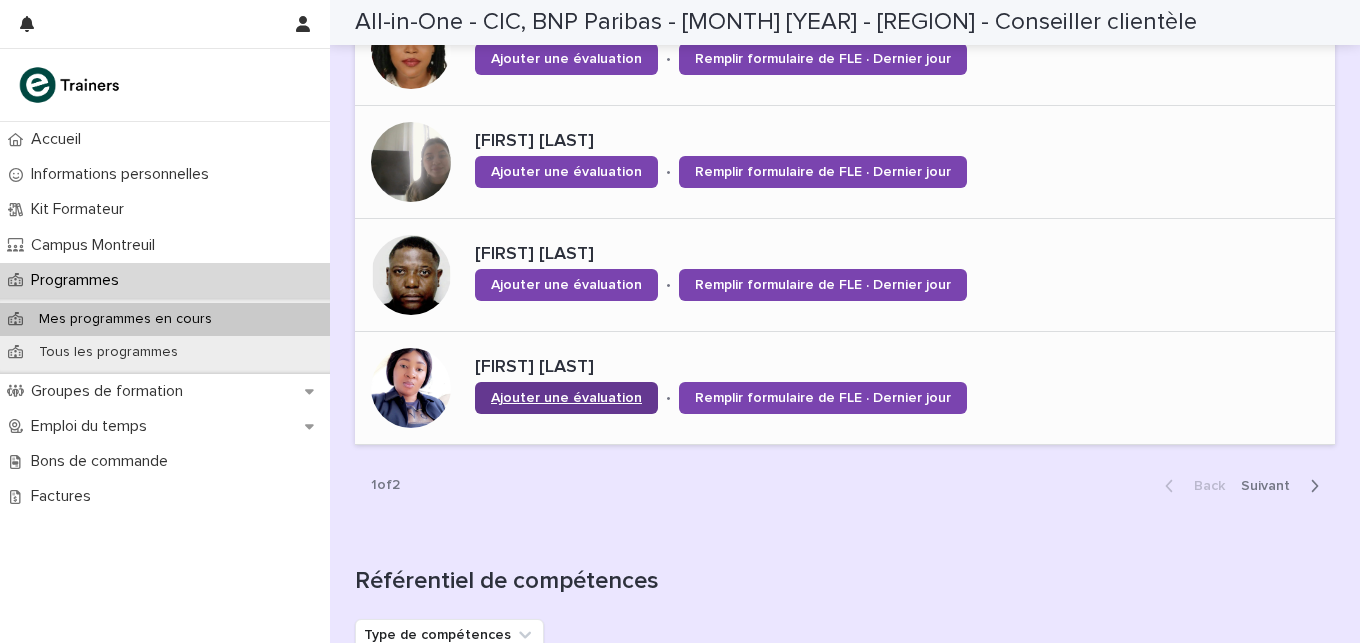 click on "Ajouter une évaluation" at bounding box center (566, 398) 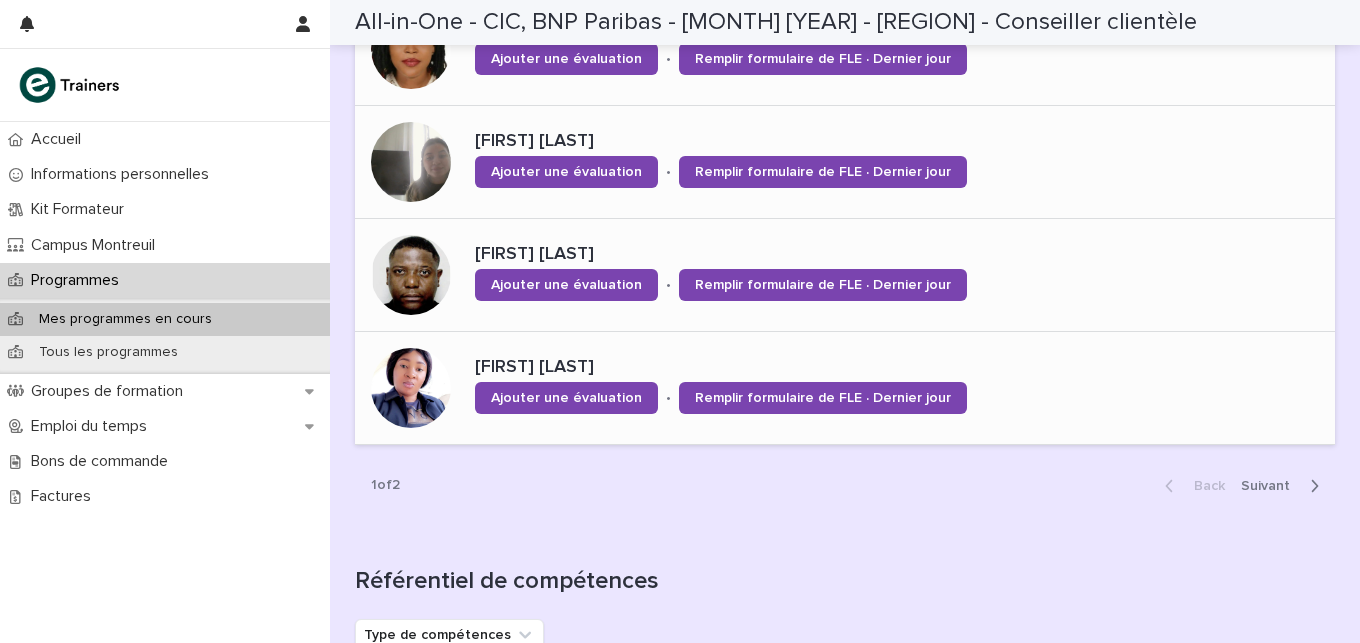 click on "Next" at bounding box center (1271, 486) 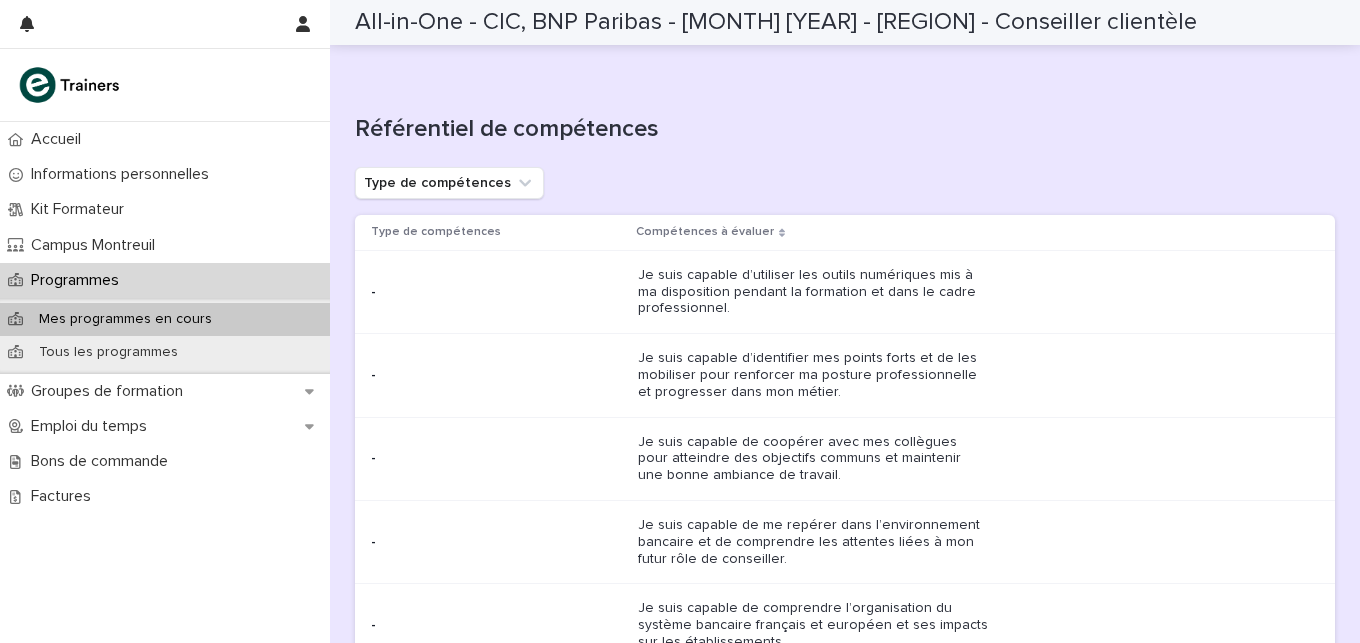 scroll, scrollTop: 1231, scrollLeft: 0, axis: vertical 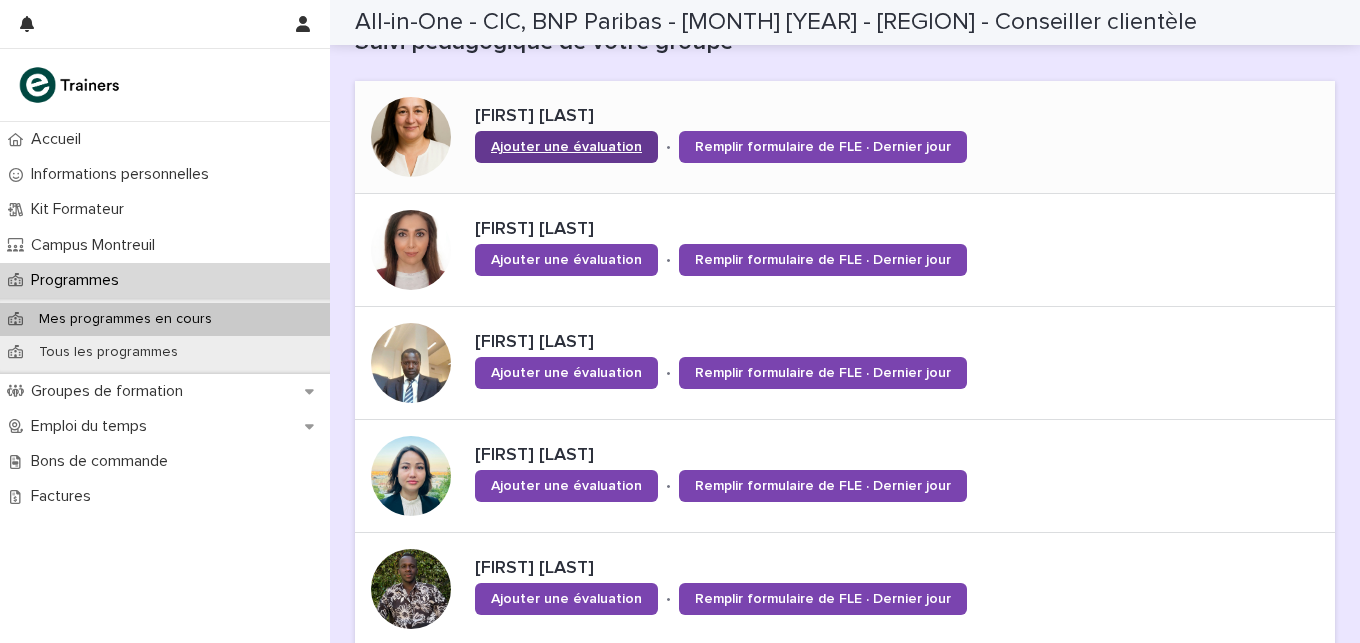 click on "Ajouter une évaluation" at bounding box center [566, 147] 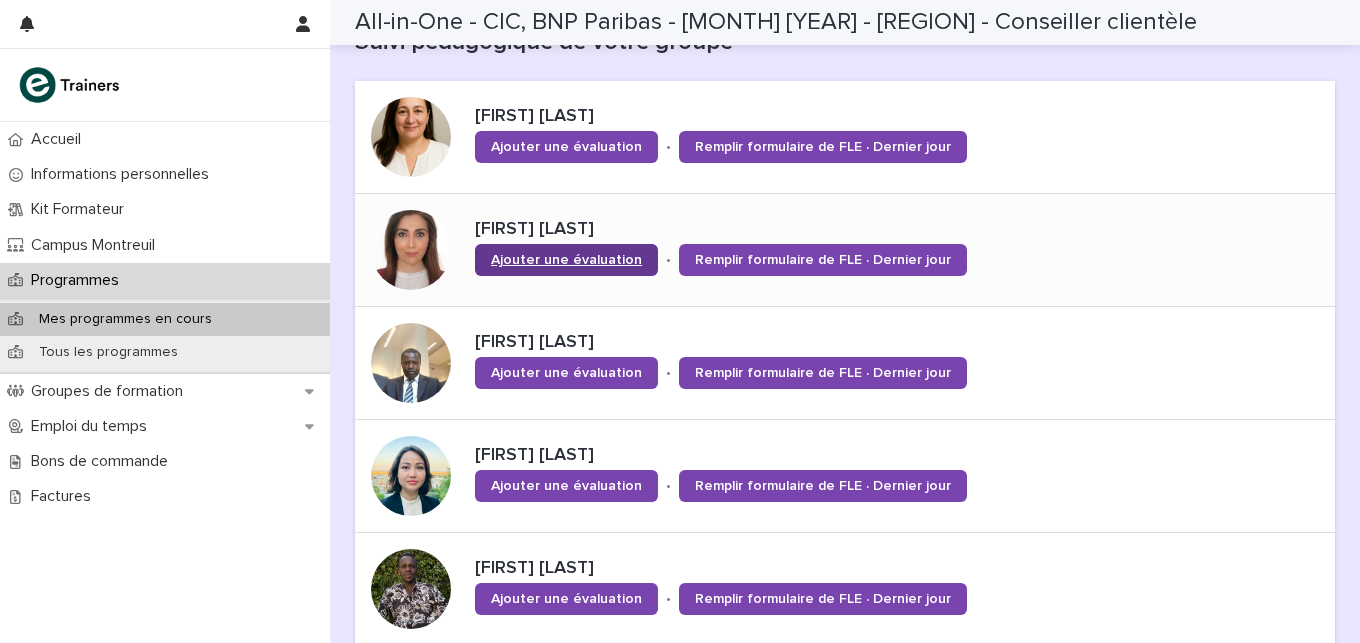 click on "Ajouter une évaluation" at bounding box center (566, 260) 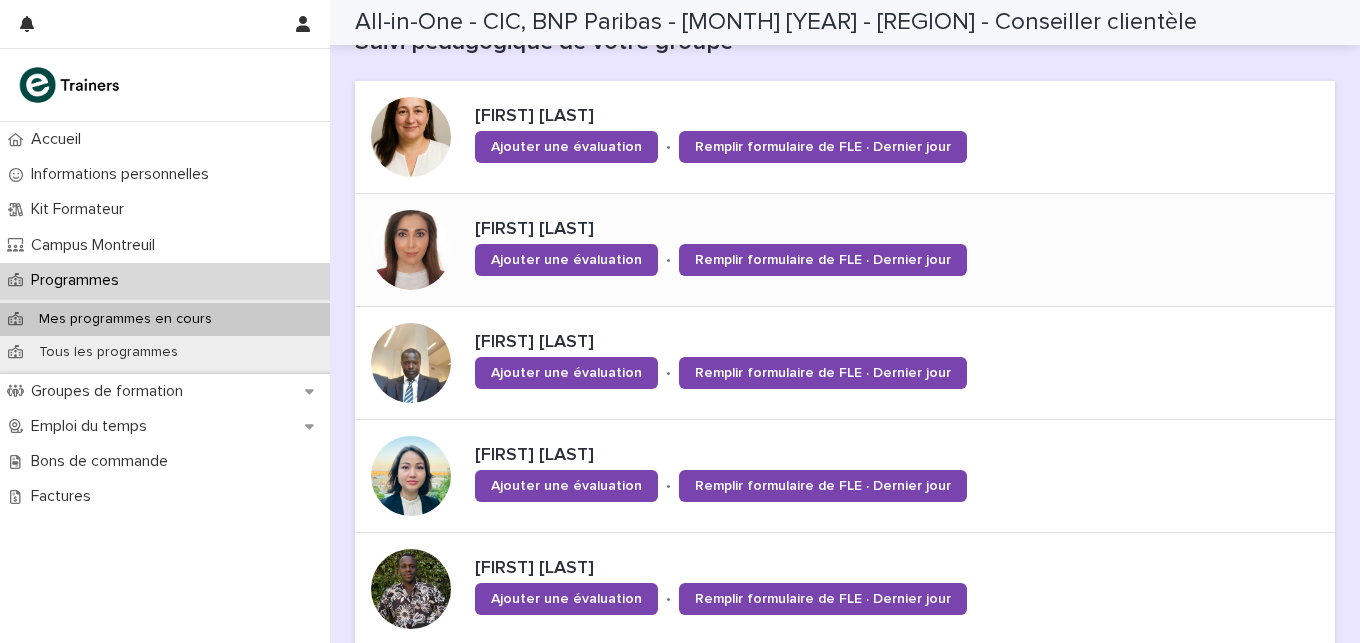 click on "Ajouter une évaluation" at bounding box center [566, 373] 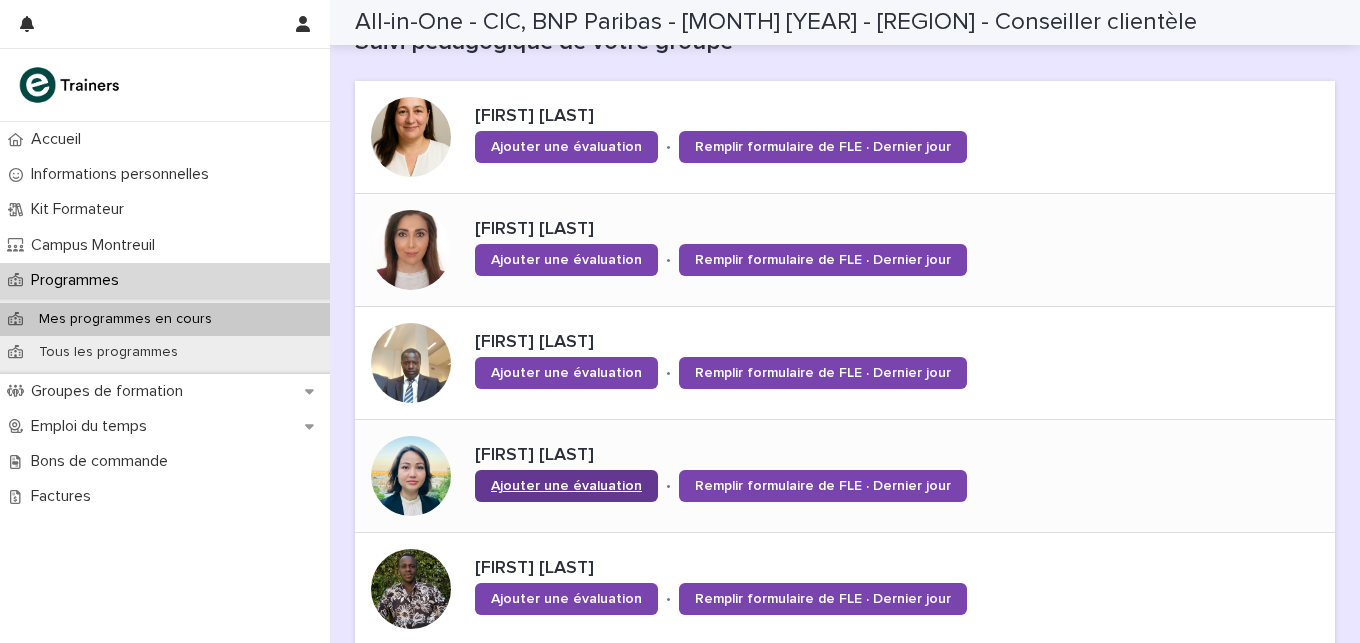 click on "Ajouter une évaluation" at bounding box center (566, 486) 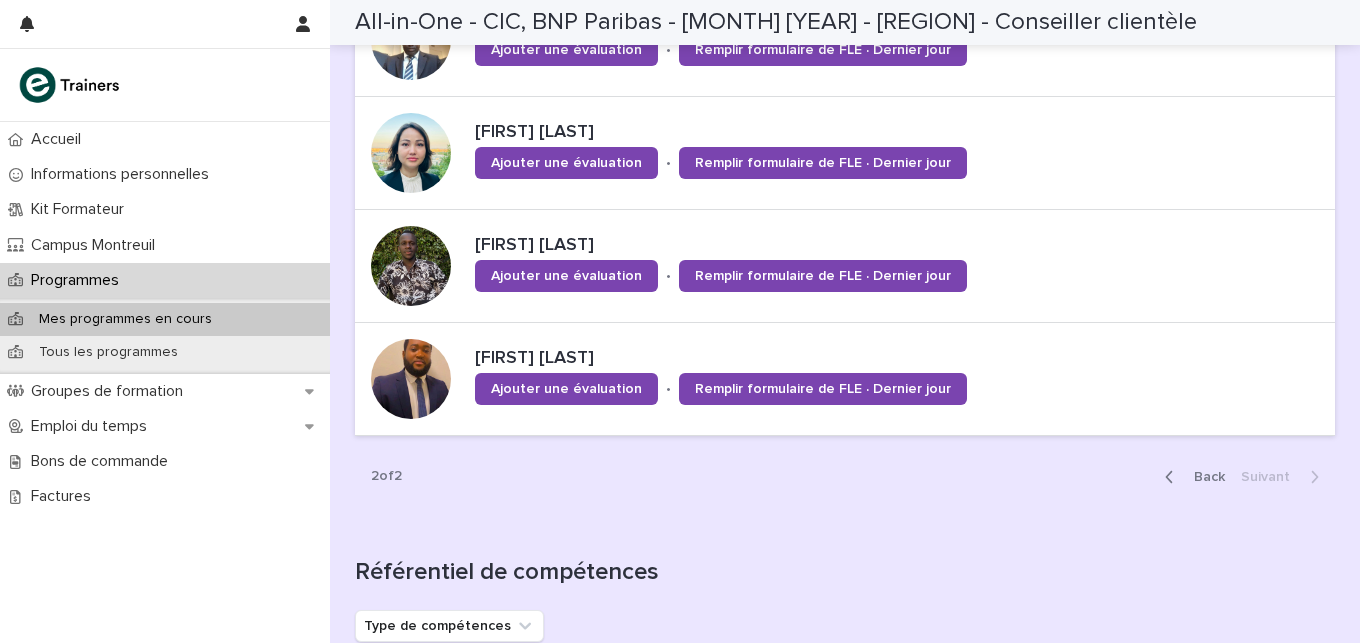 scroll, scrollTop: 1025, scrollLeft: 0, axis: vertical 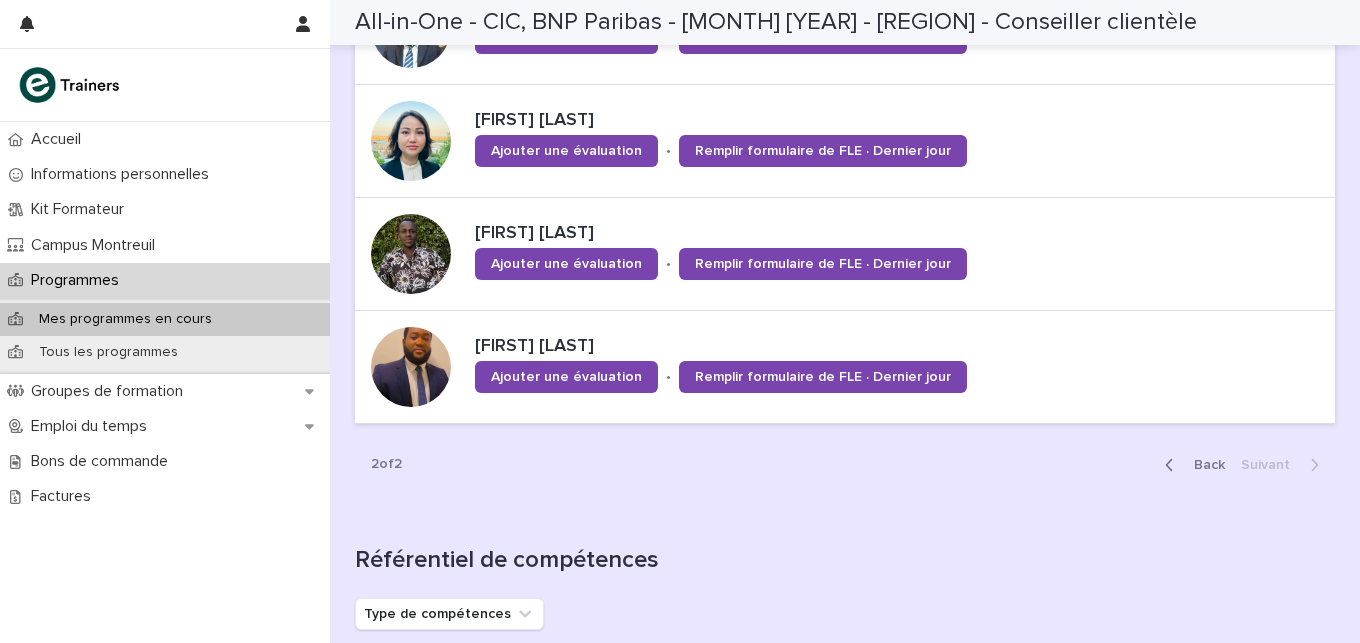 click on "Ajouter une évaluation" at bounding box center (566, 264) 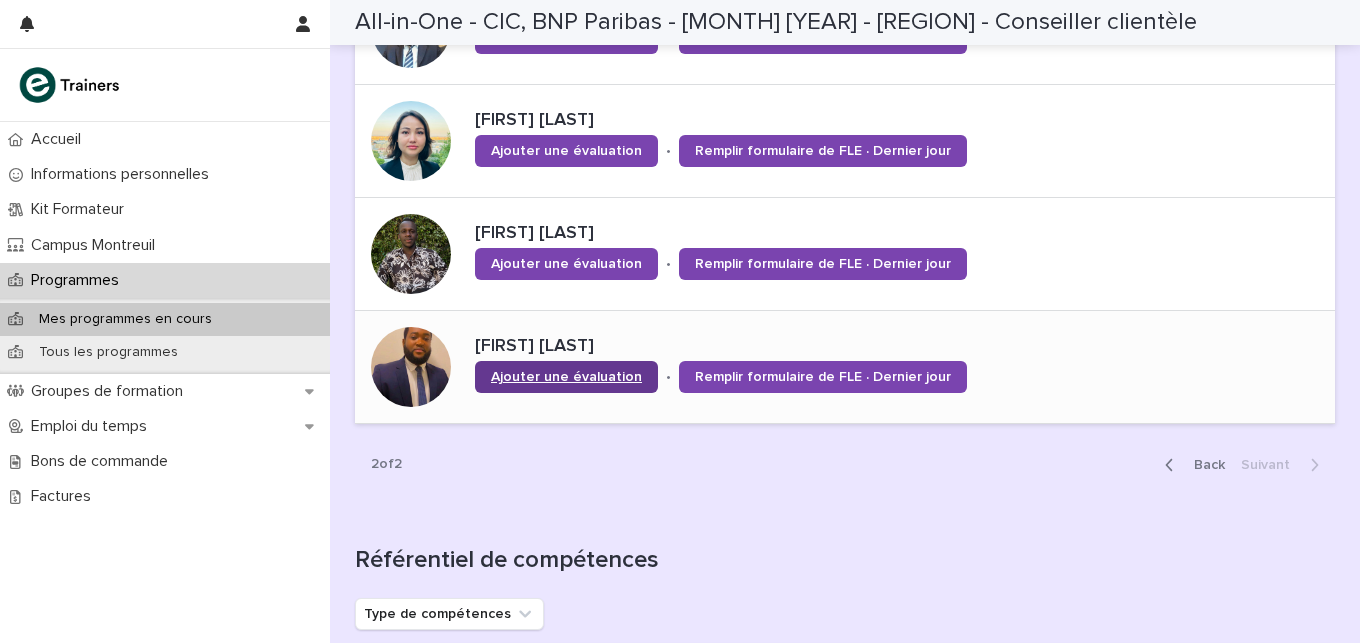 click on "Ajouter une évaluation" at bounding box center (566, 377) 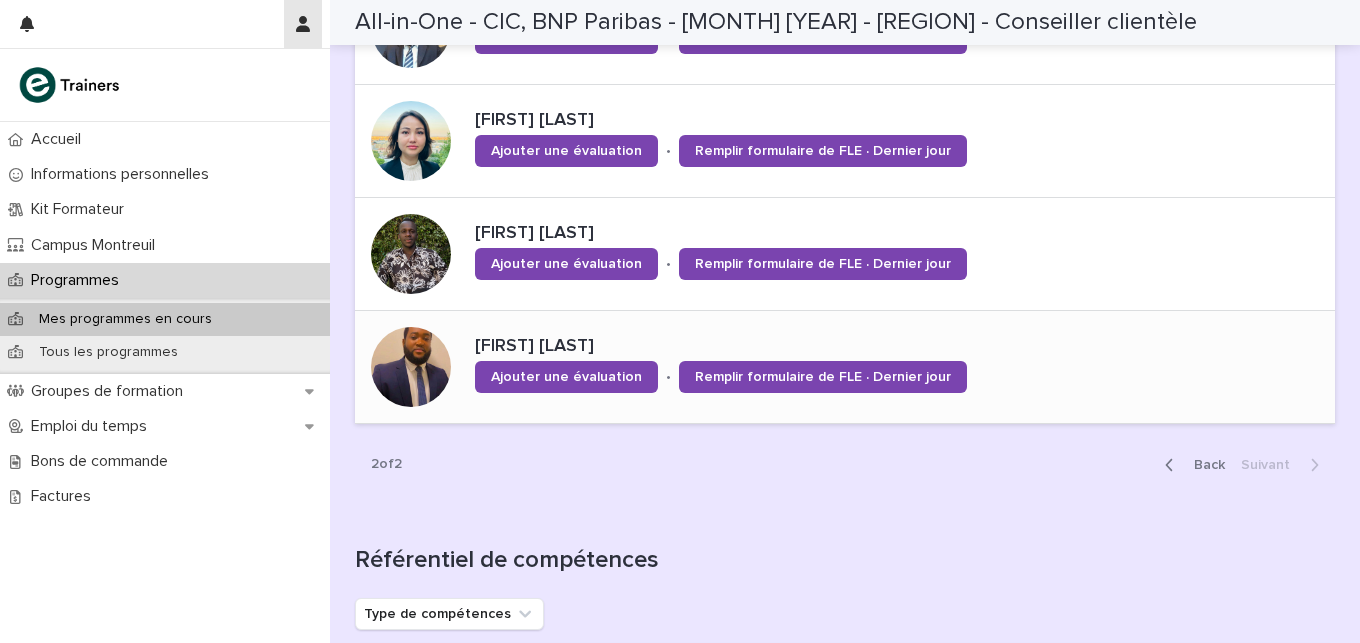 click 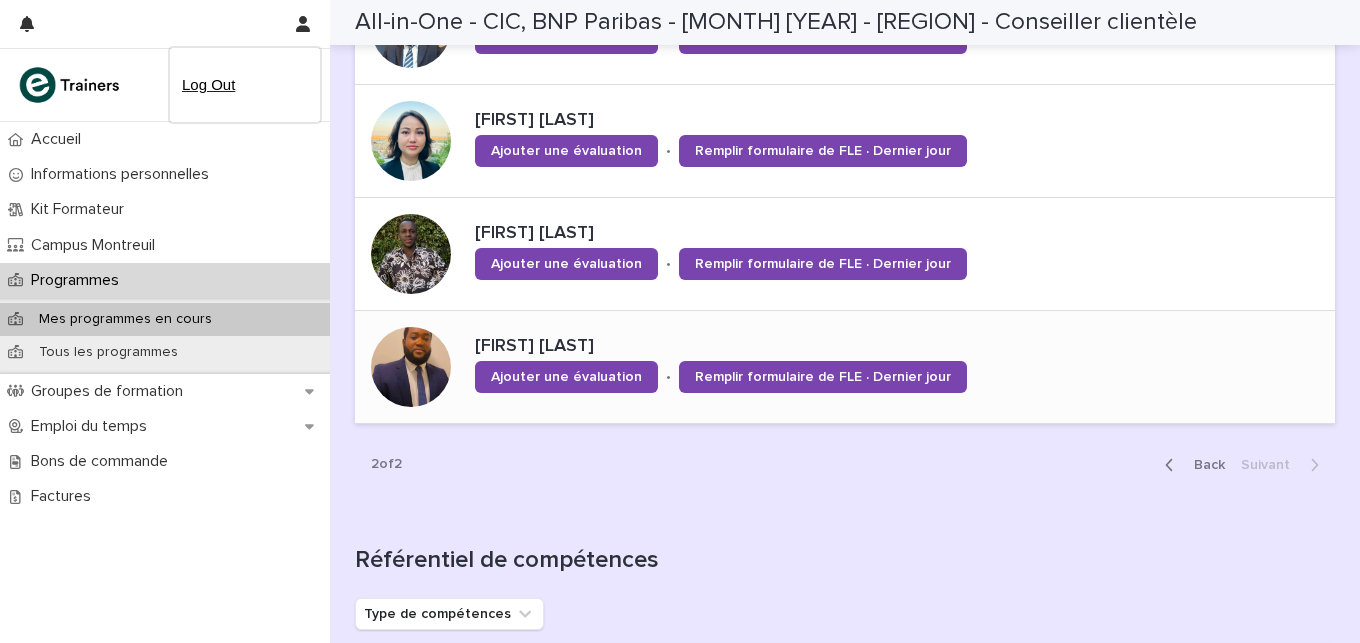 click on "Log Out" at bounding box center (245, 85) 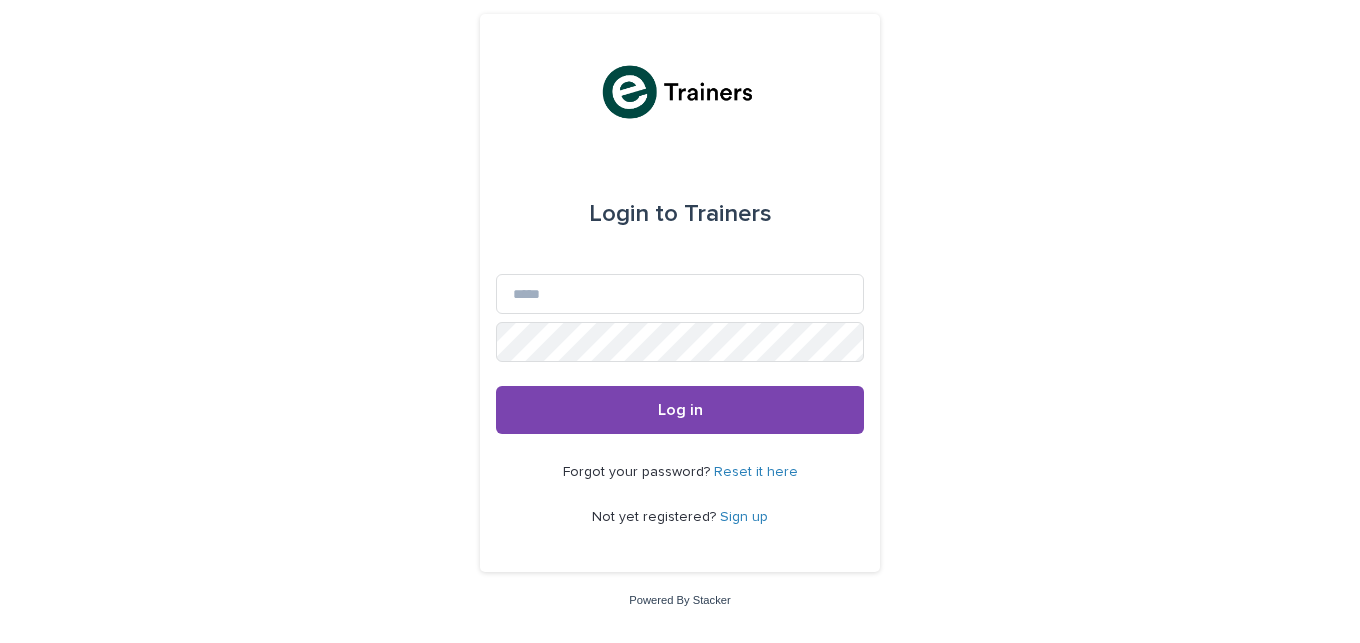scroll, scrollTop: 0, scrollLeft: 0, axis: both 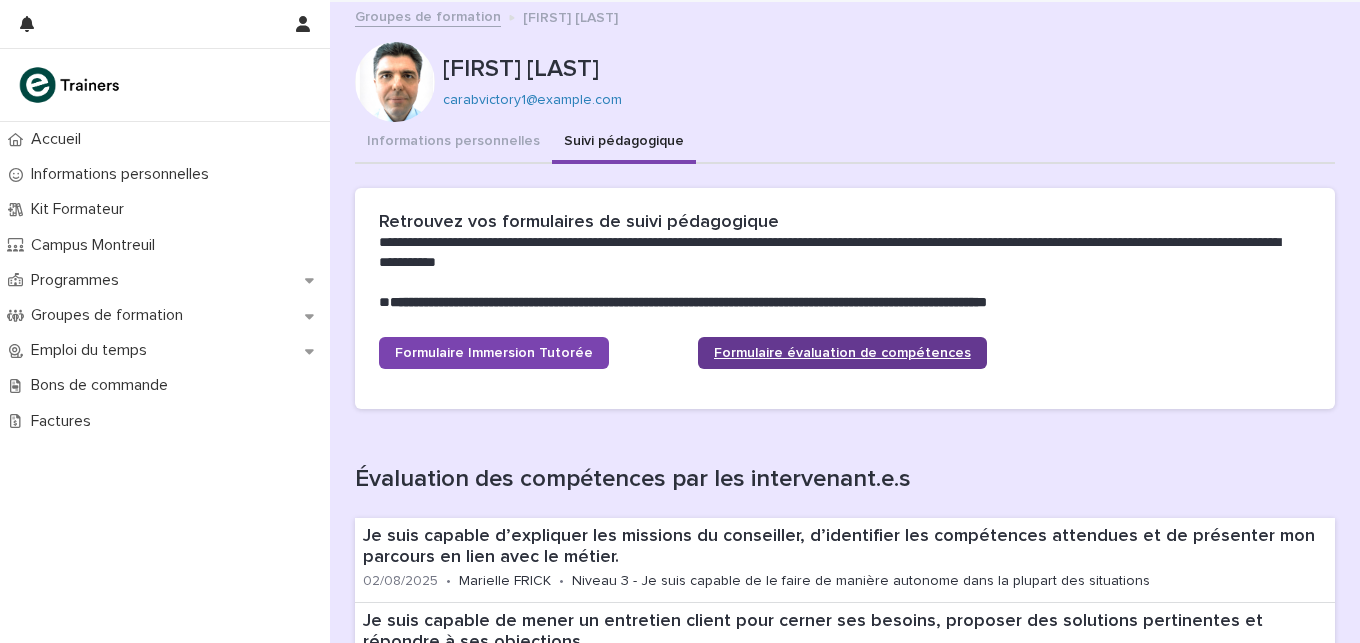 click on "Formulaire évaluation de compétences" at bounding box center [842, 353] 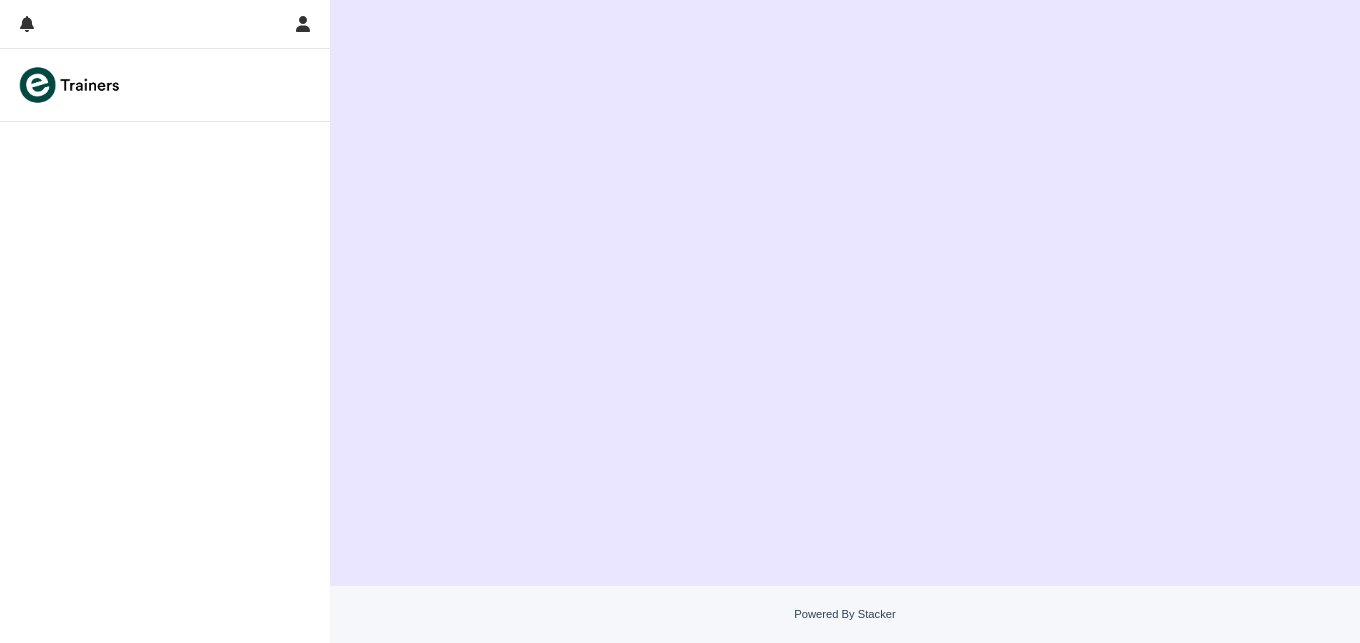 scroll, scrollTop: 0, scrollLeft: 0, axis: both 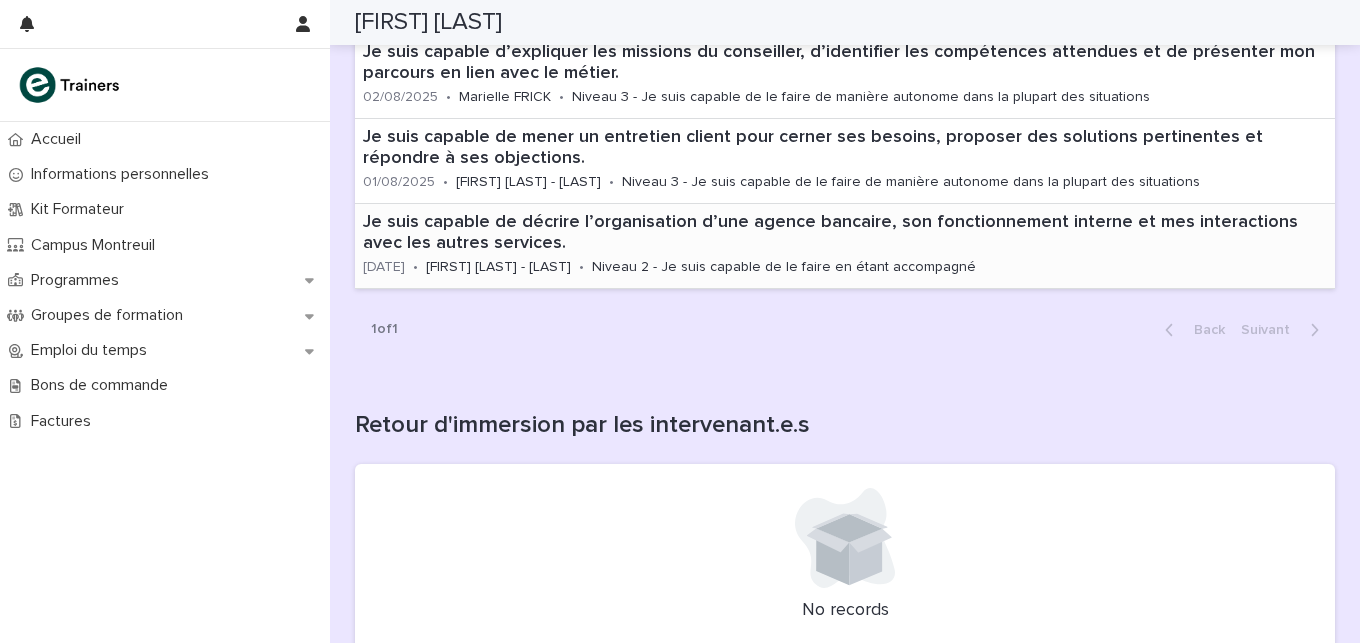 click on "Je suis capable de décrire l’organisation d’une agence bancaire, son fonctionnement interne et mes interactions avec les autres services." 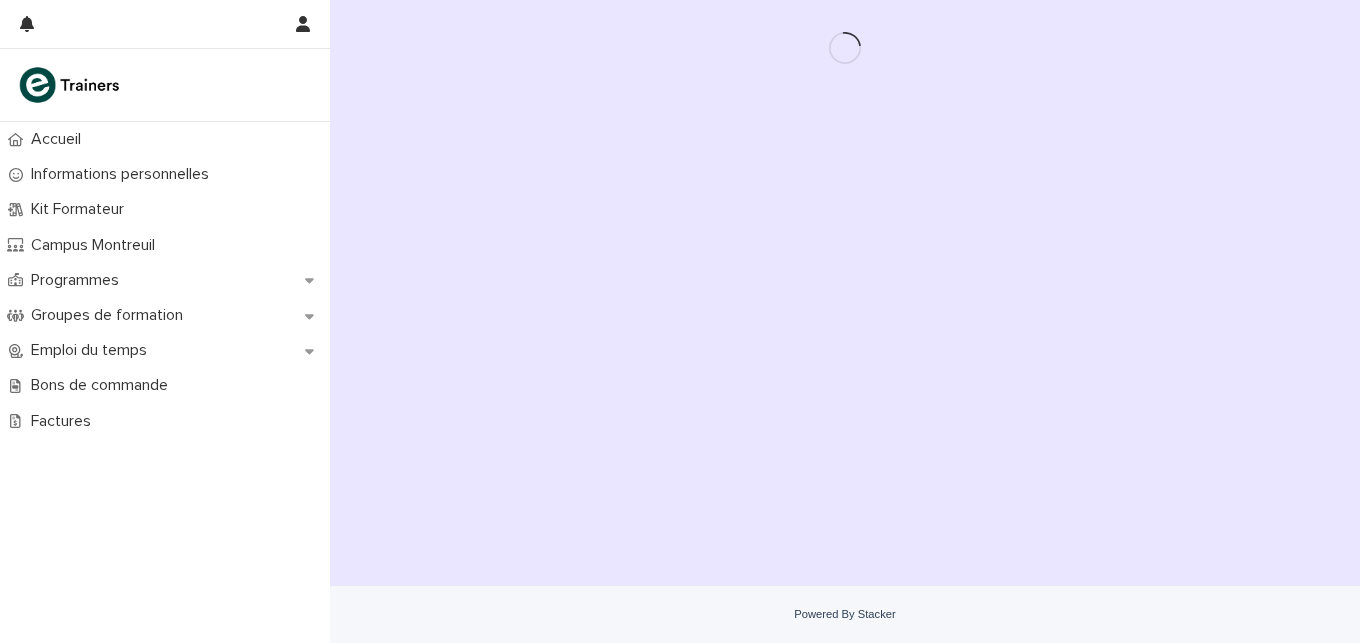scroll, scrollTop: 0, scrollLeft: 0, axis: both 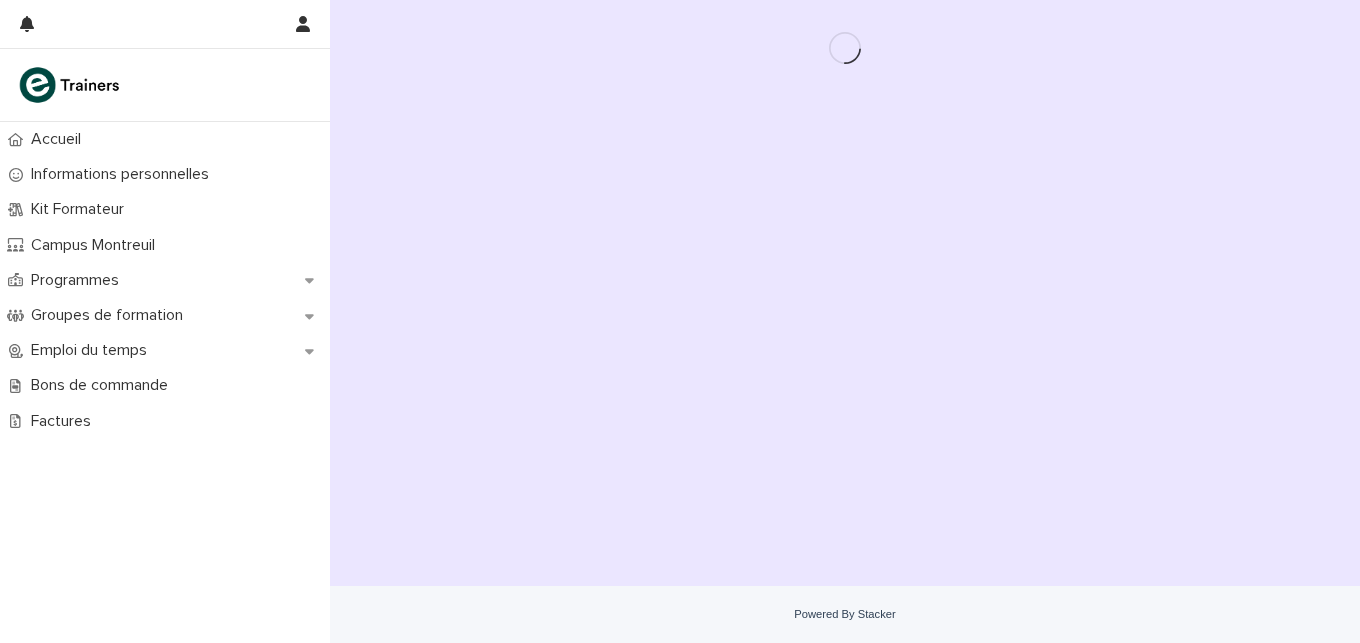 click on "Loading... Saving… Loading... Saving…" at bounding box center (845, 268) 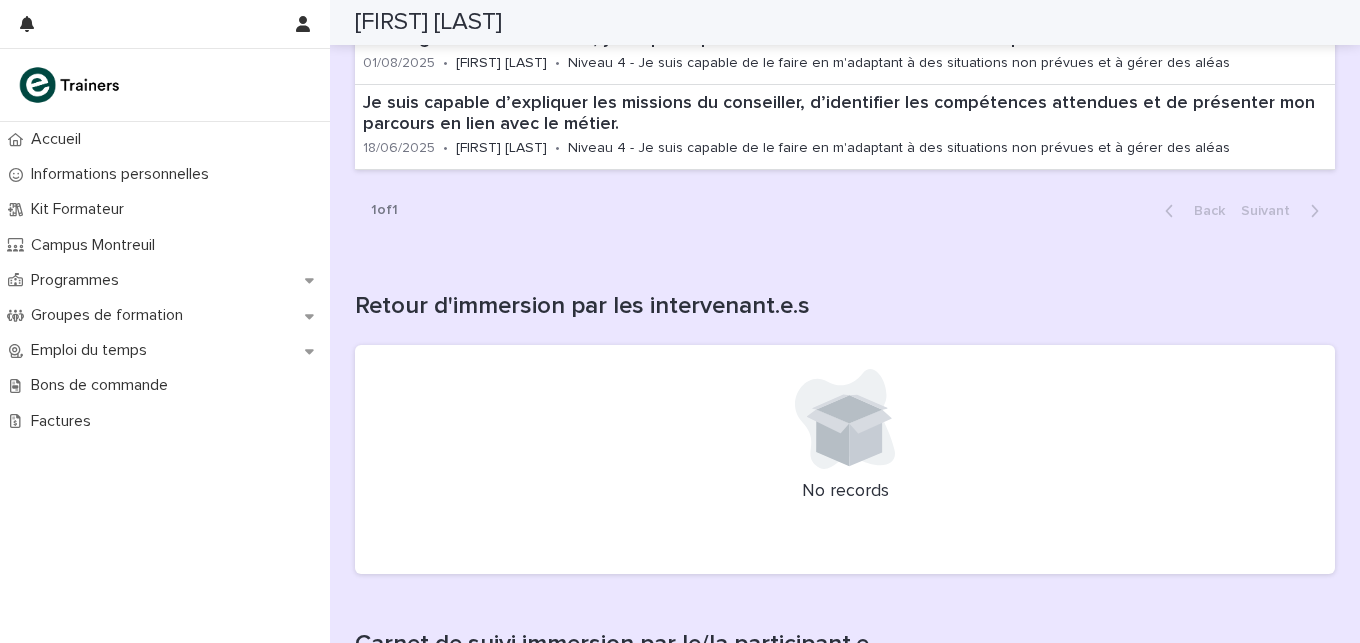 scroll, scrollTop: 859, scrollLeft: 0, axis: vertical 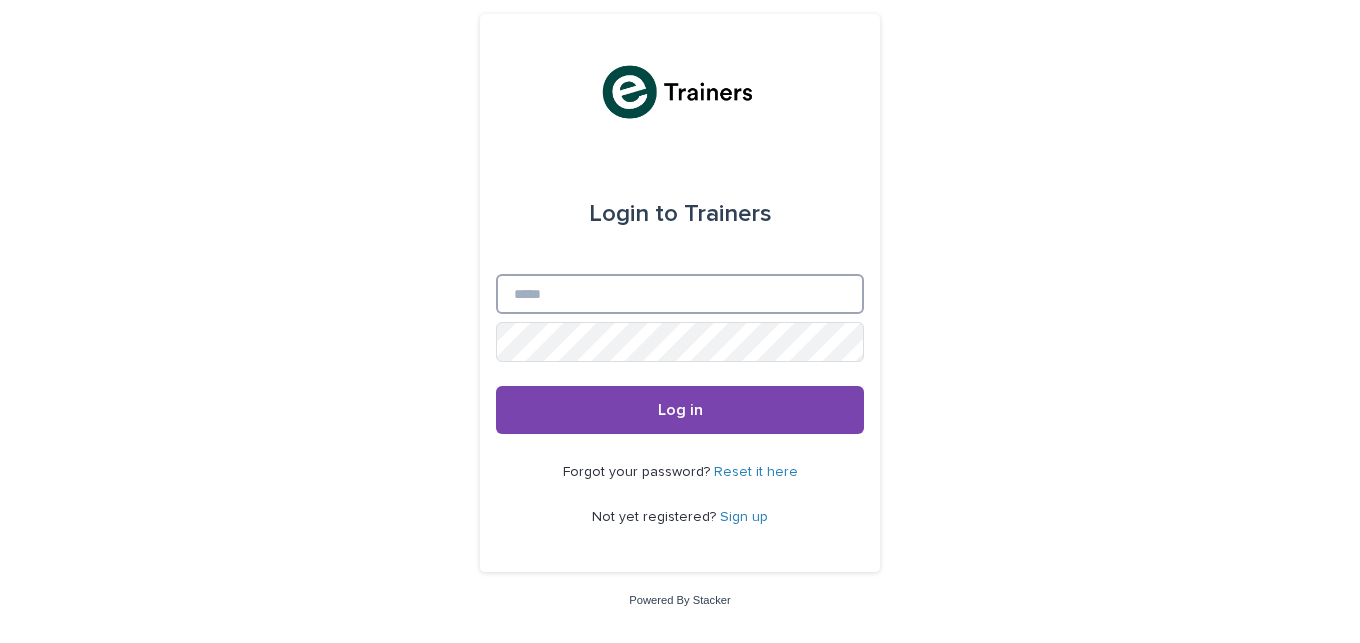 click on "Email" at bounding box center [680, 294] 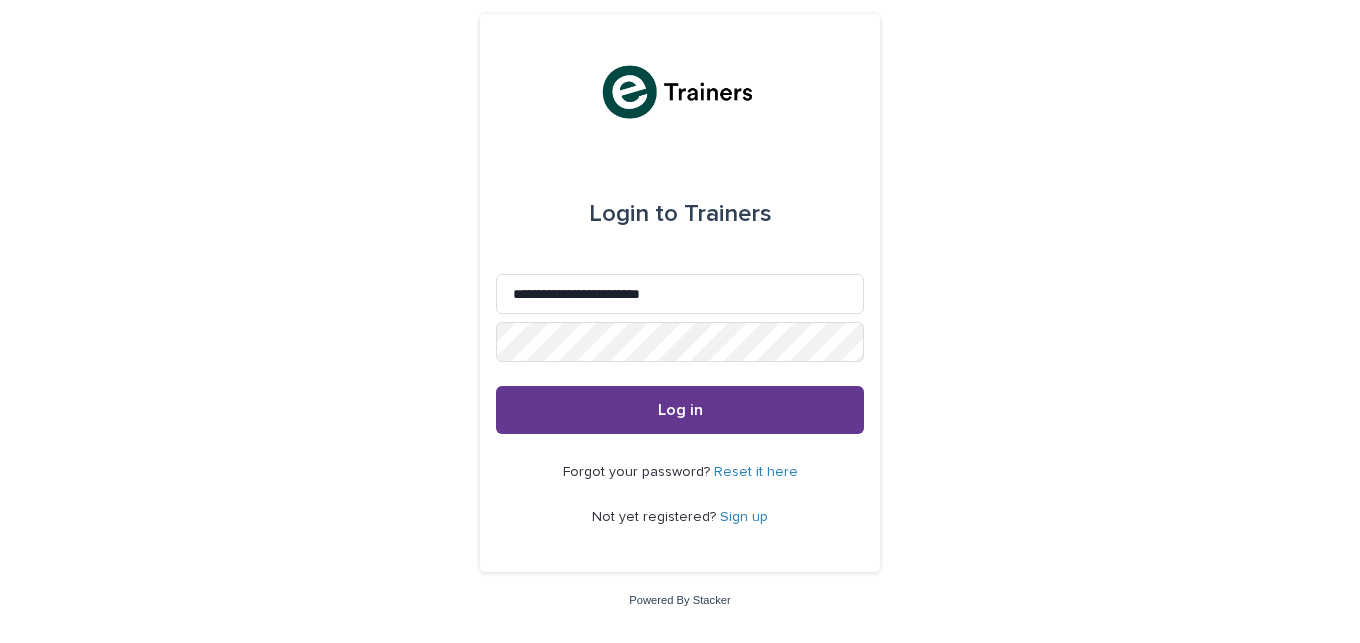 click on "Log in" at bounding box center [680, 410] 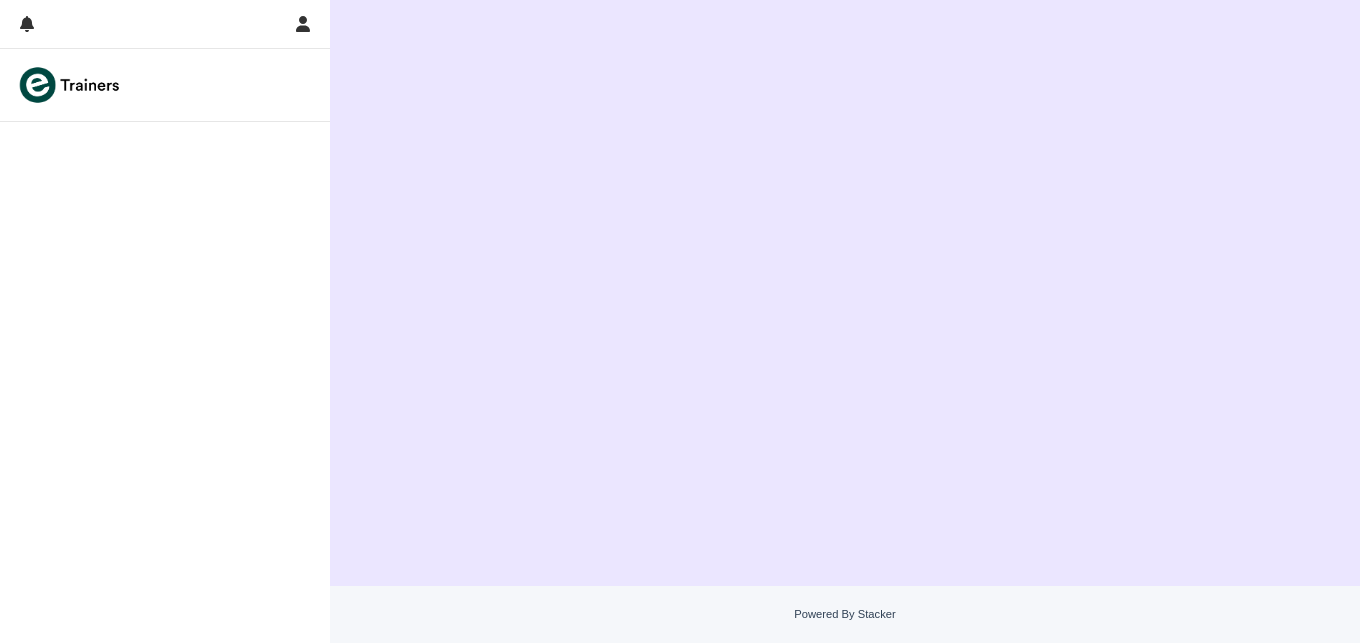 scroll, scrollTop: 0, scrollLeft: 0, axis: both 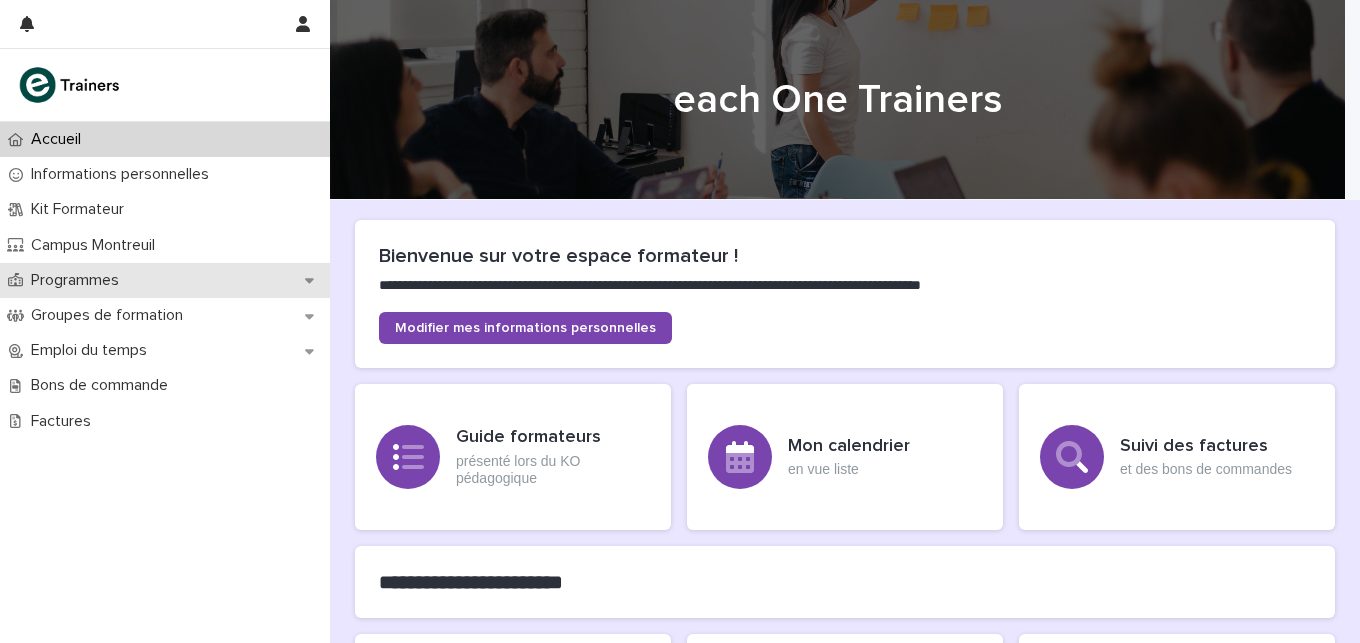 click on "Programmes" at bounding box center (79, 280) 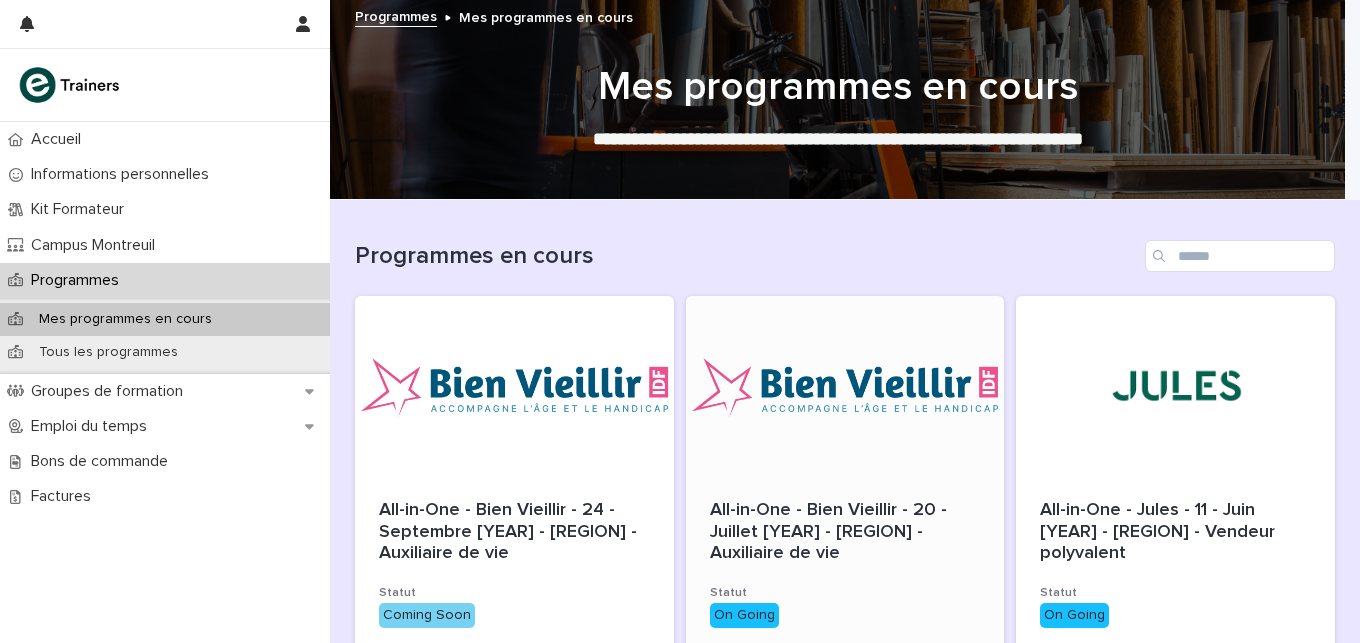 click at bounding box center (845, 386) 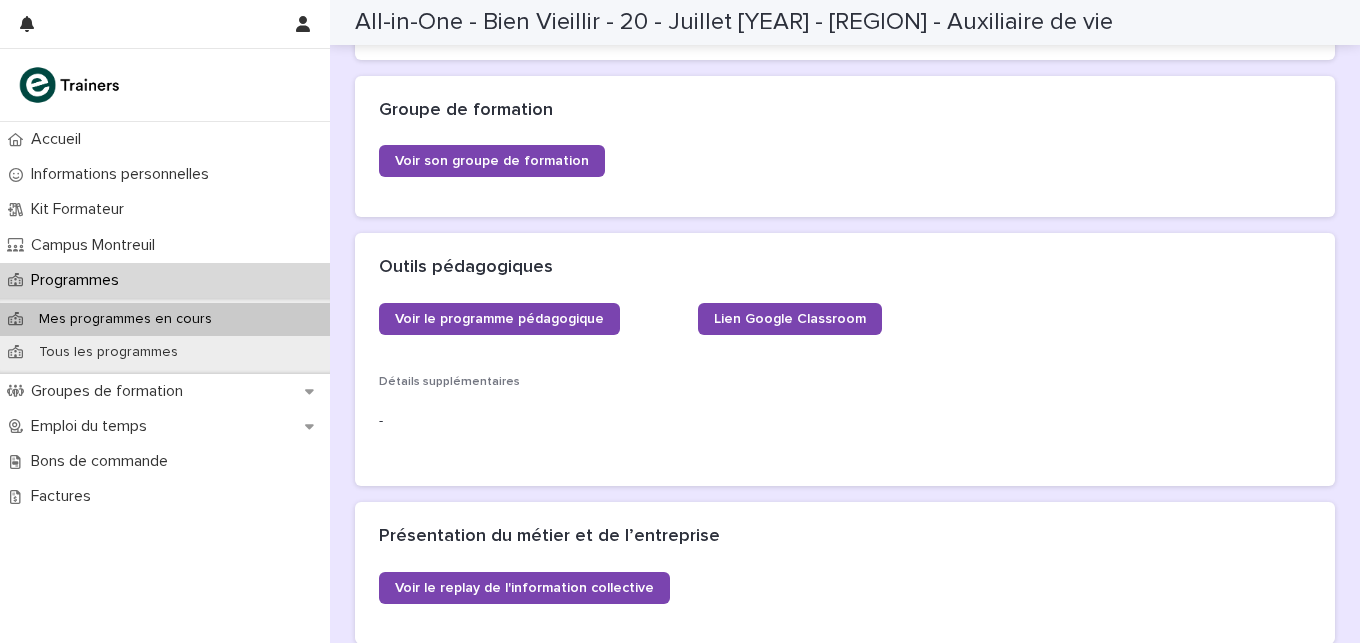 scroll, scrollTop: 525, scrollLeft: 0, axis: vertical 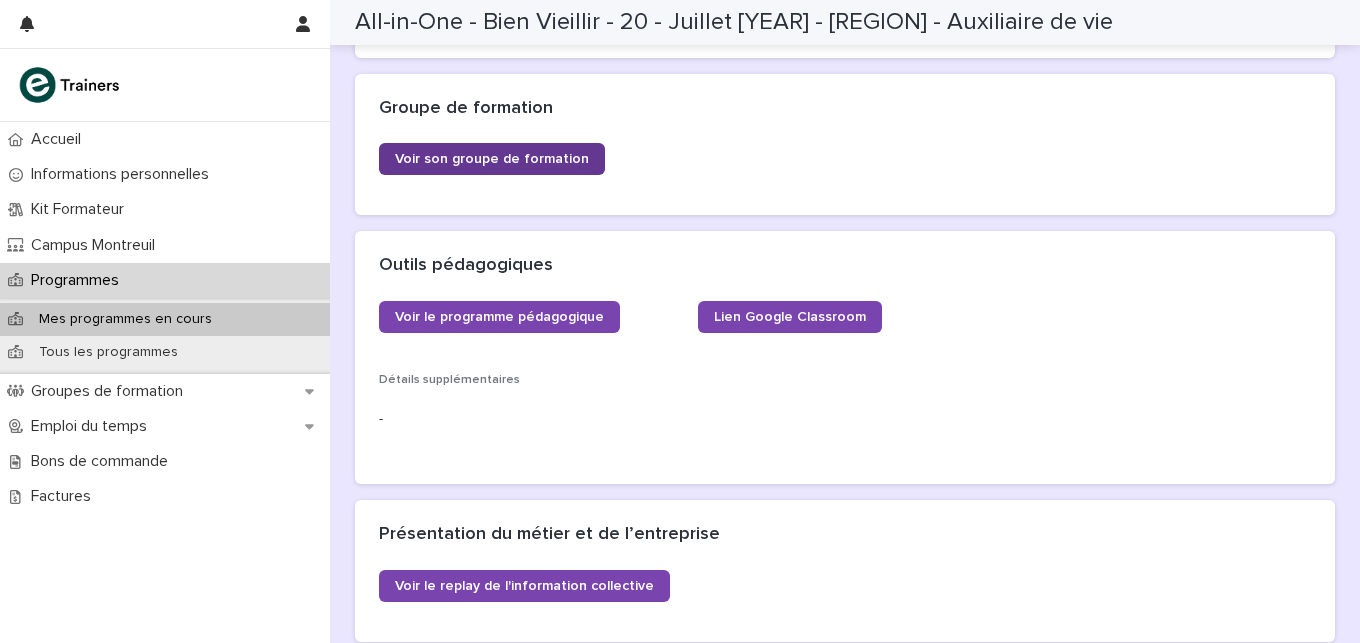 click on "Voir son groupe de formation" at bounding box center (492, 159) 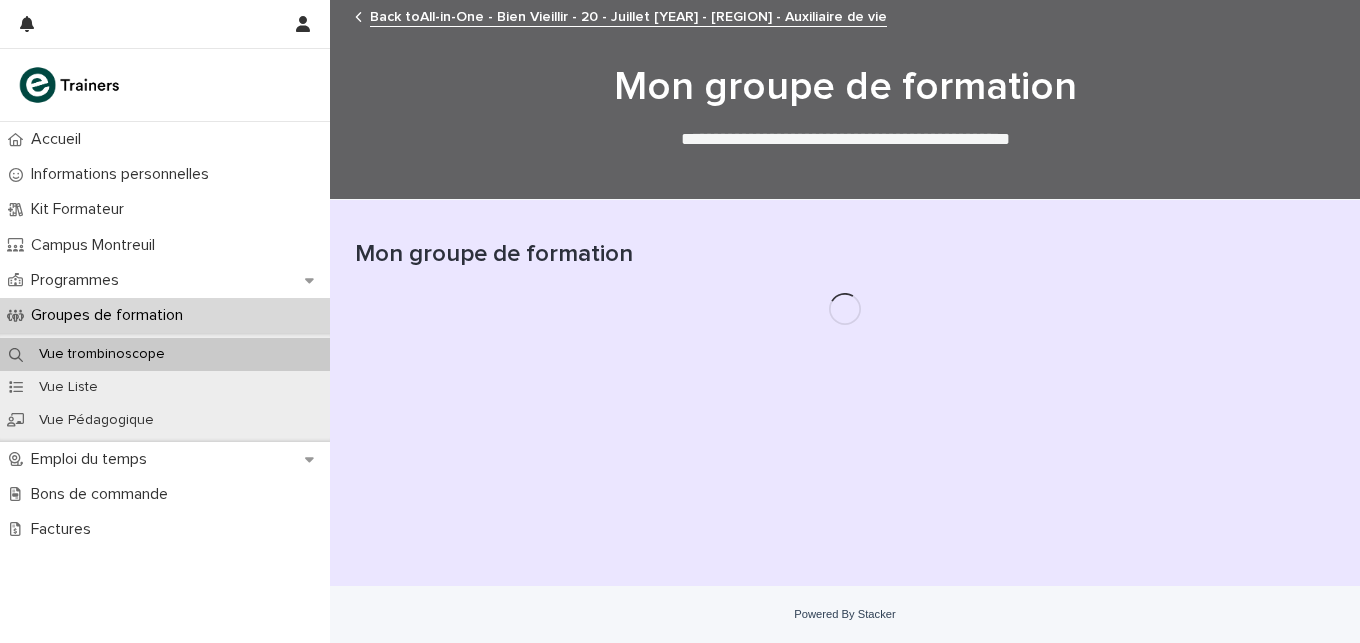 scroll, scrollTop: 0, scrollLeft: 0, axis: both 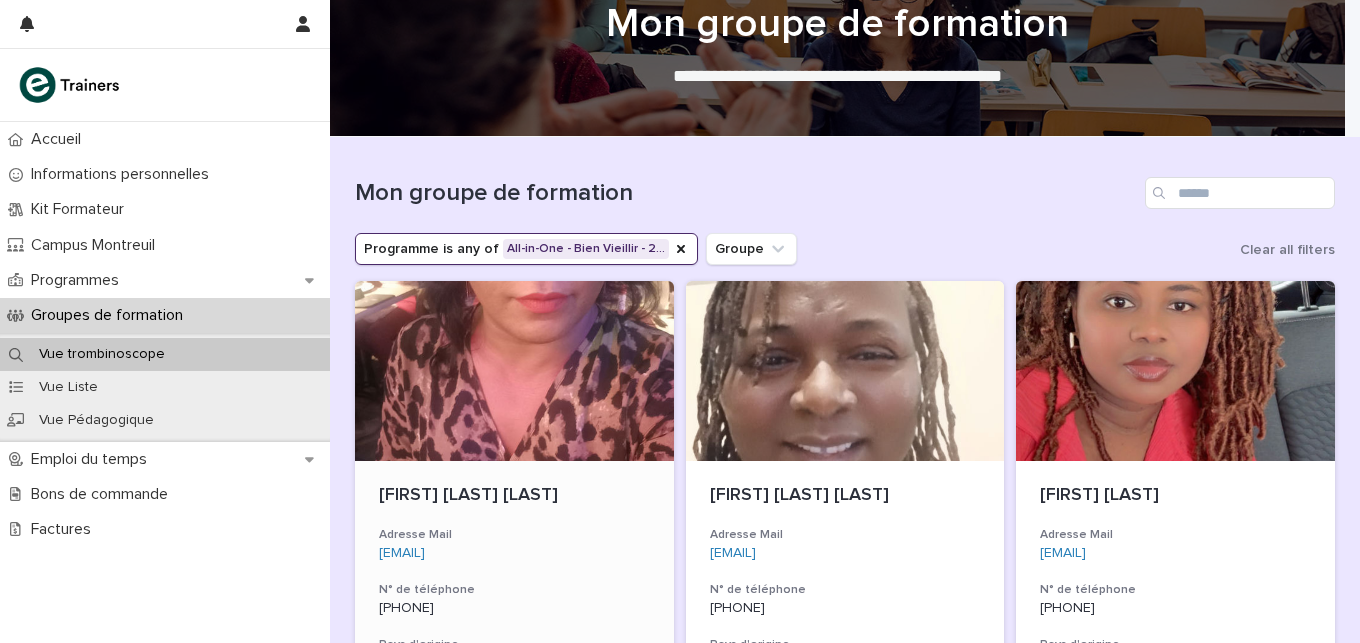 click at bounding box center [514, 371] 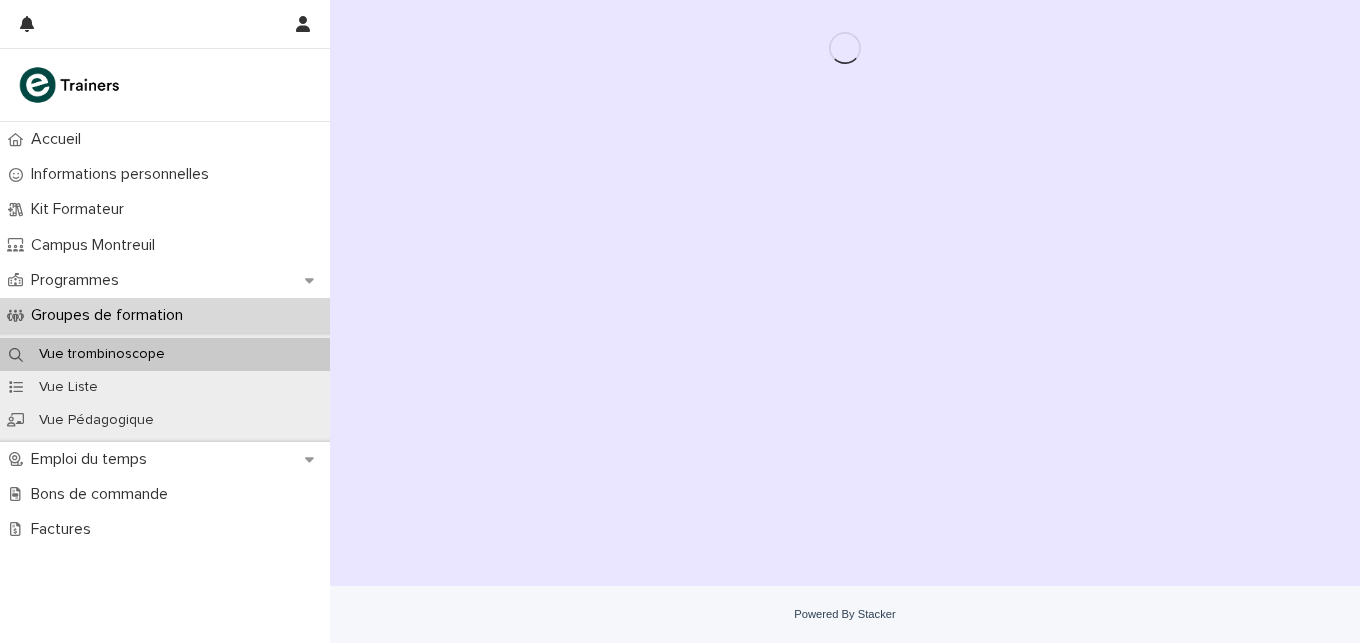 scroll, scrollTop: 0, scrollLeft: 0, axis: both 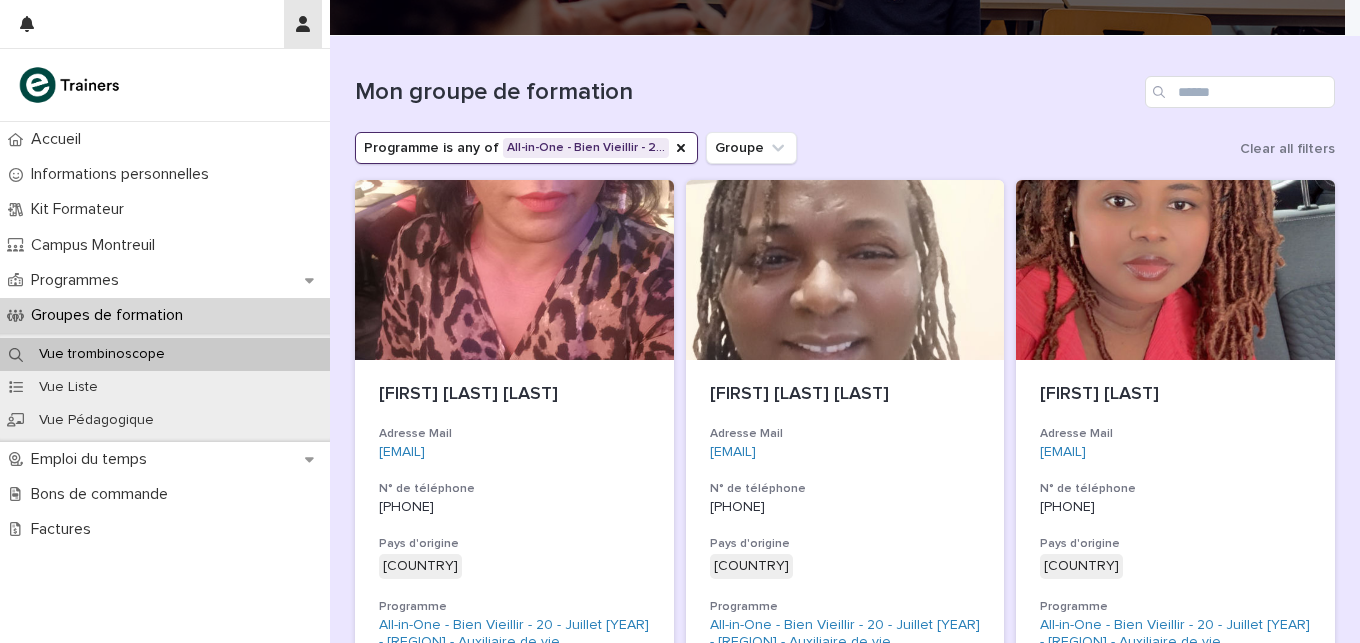 click 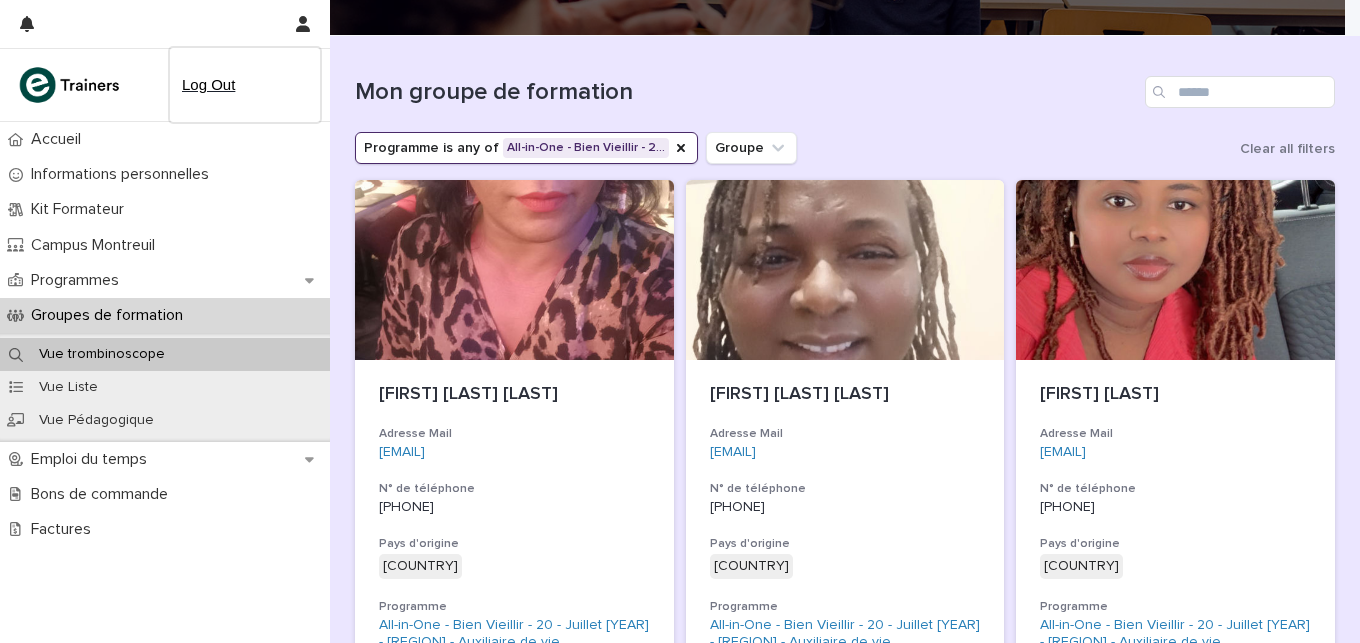 click on "Log Out" at bounding box center [245, 85] 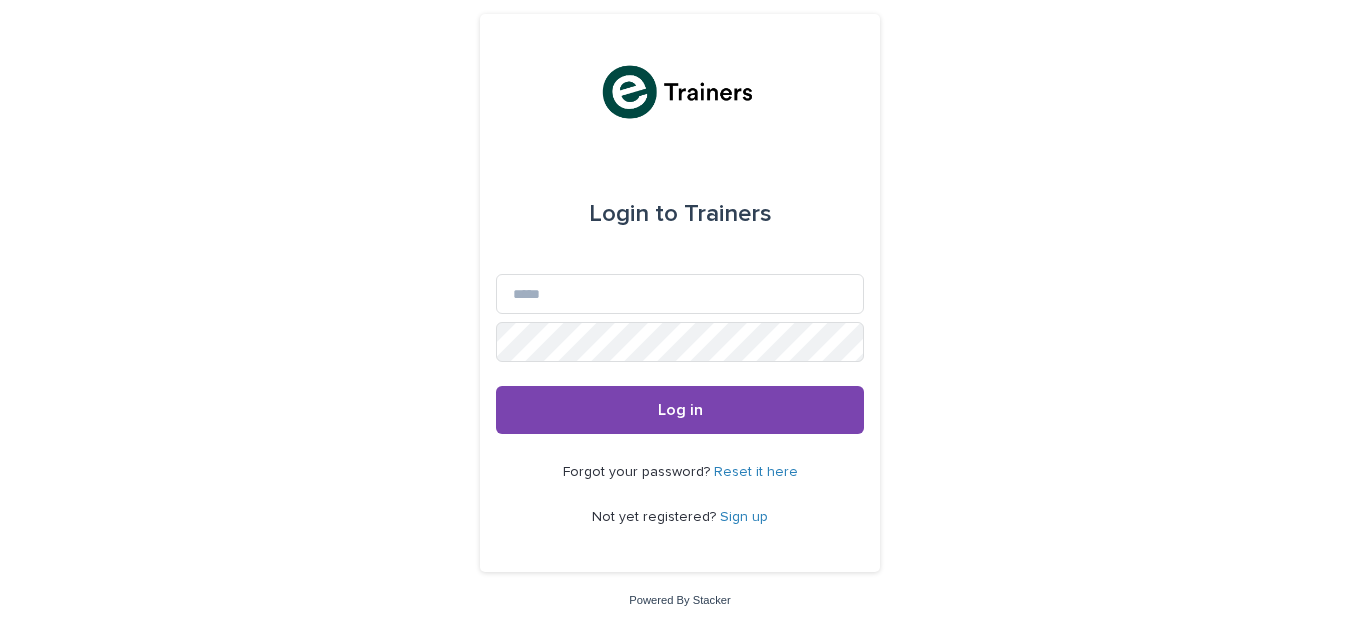 scroll, scrollTop: 0, scrollLeft: 0, axis: both 